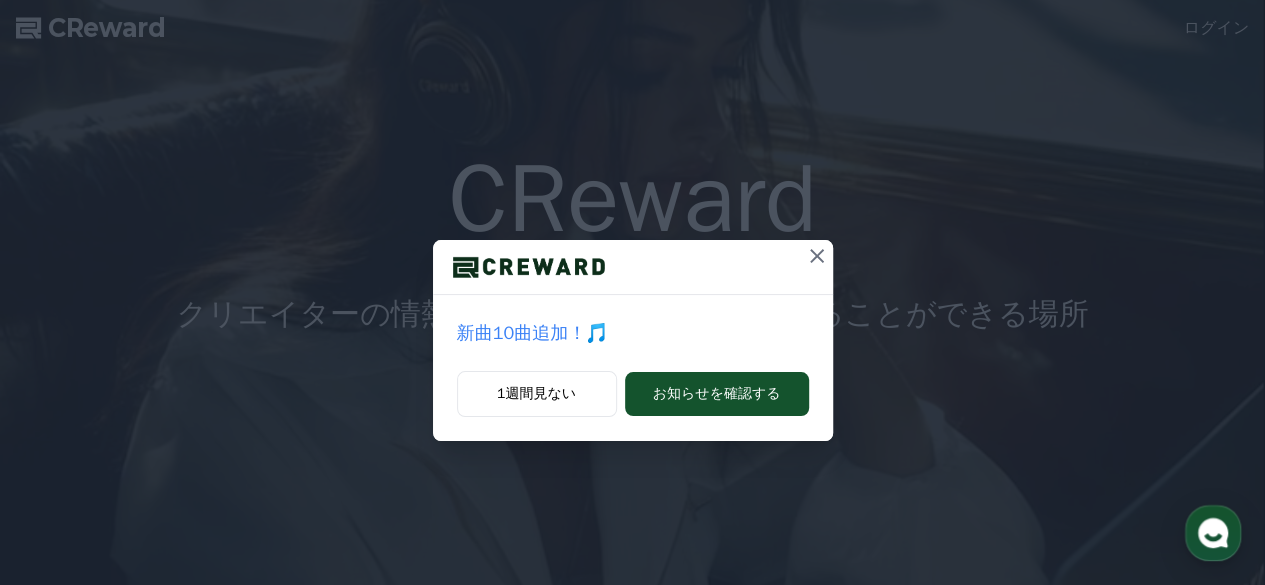 scroll, scrollTop: 0, scrollLeft: 0, axis: both 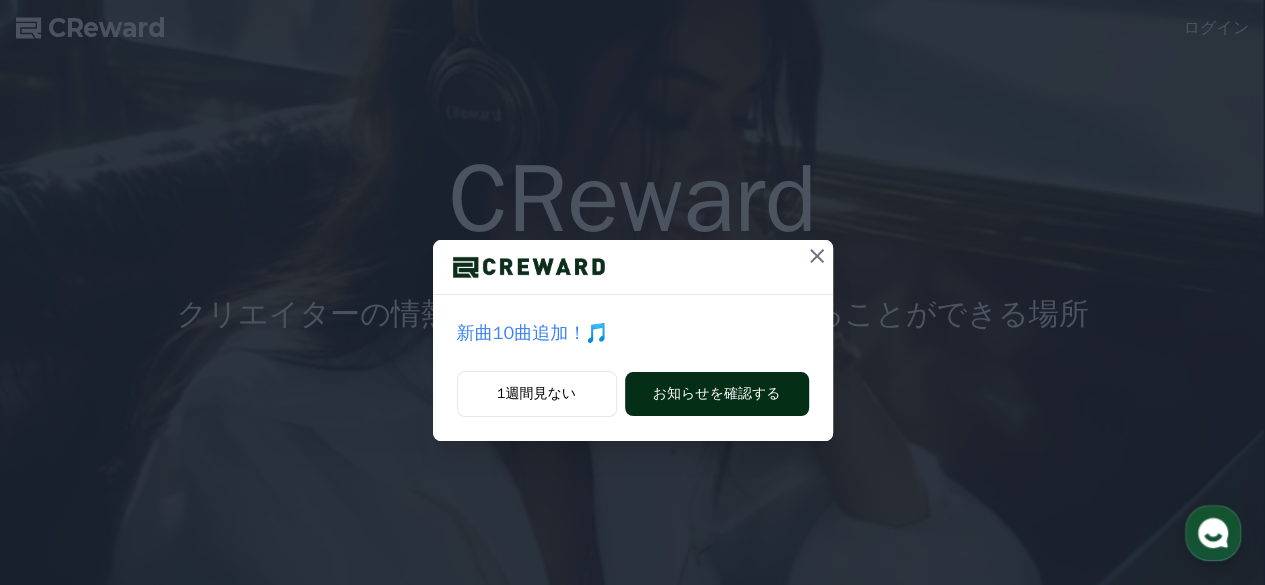 click on "お知らせを確認する" at bounding box center [717, 394] 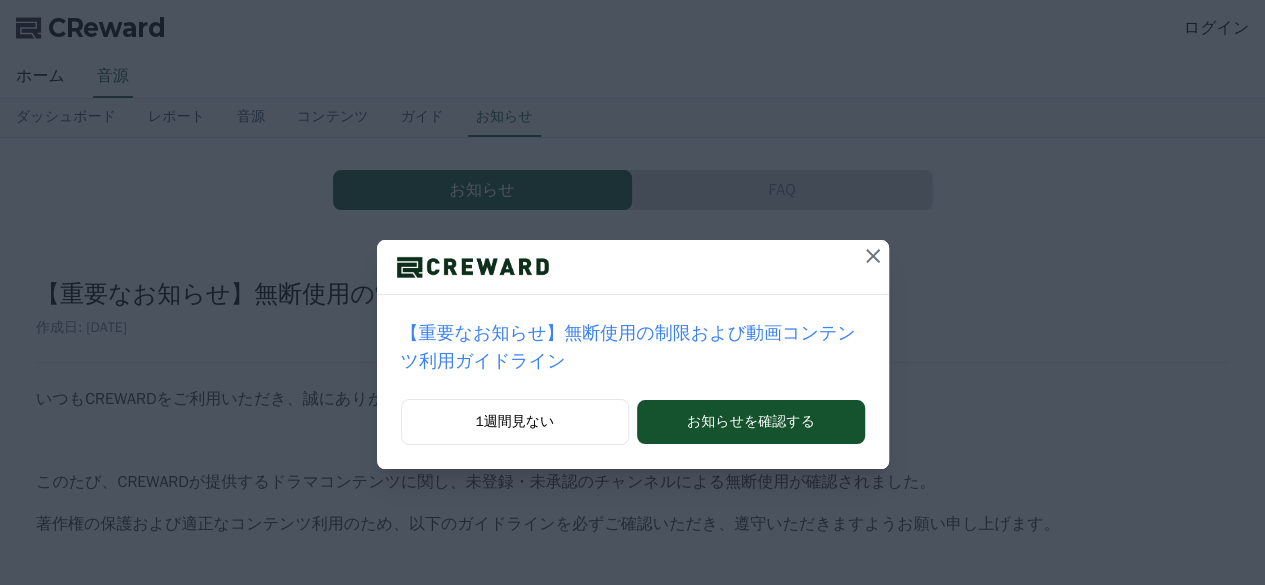 scroll, scrollTop: 0, scrollLeft: 0, axis: both 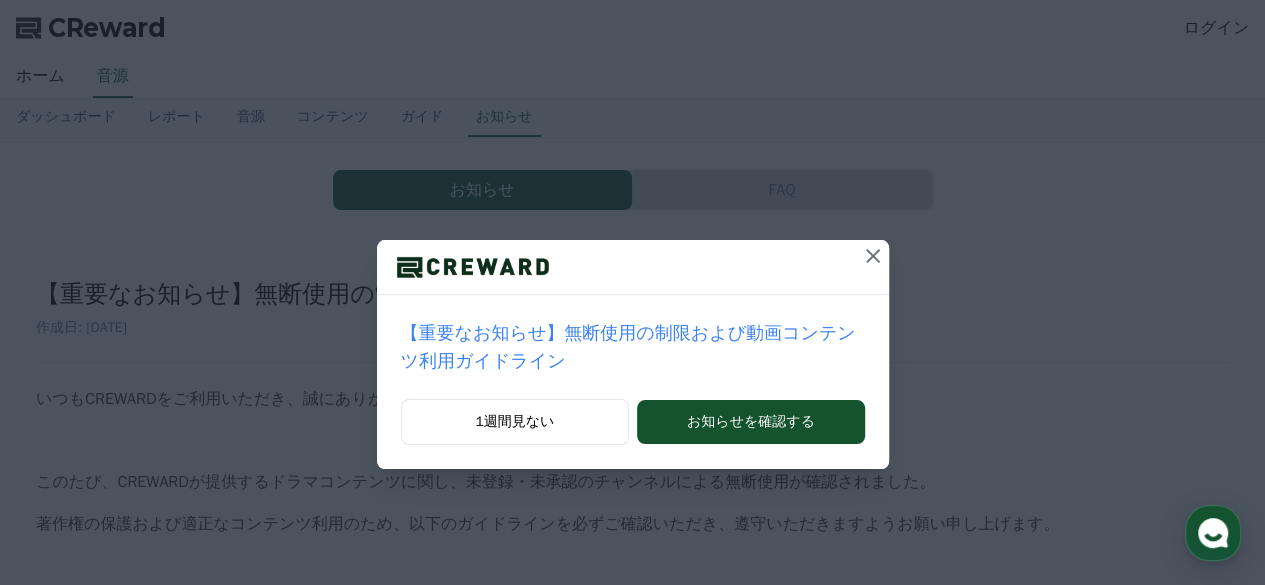click on "【重要なお知らせ】無断使用の制限および動画コンテンツ利用ガイドライン" at bounding box center (633, 347) 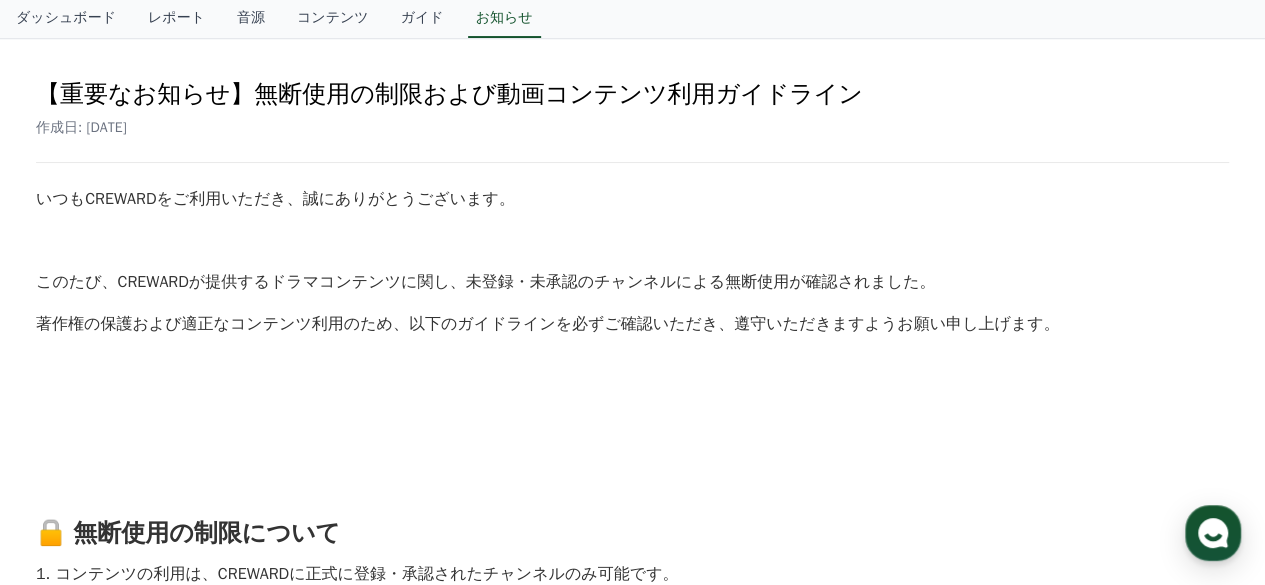 scroll, scrollTop: 0, scrollLeft: 0, axis: both 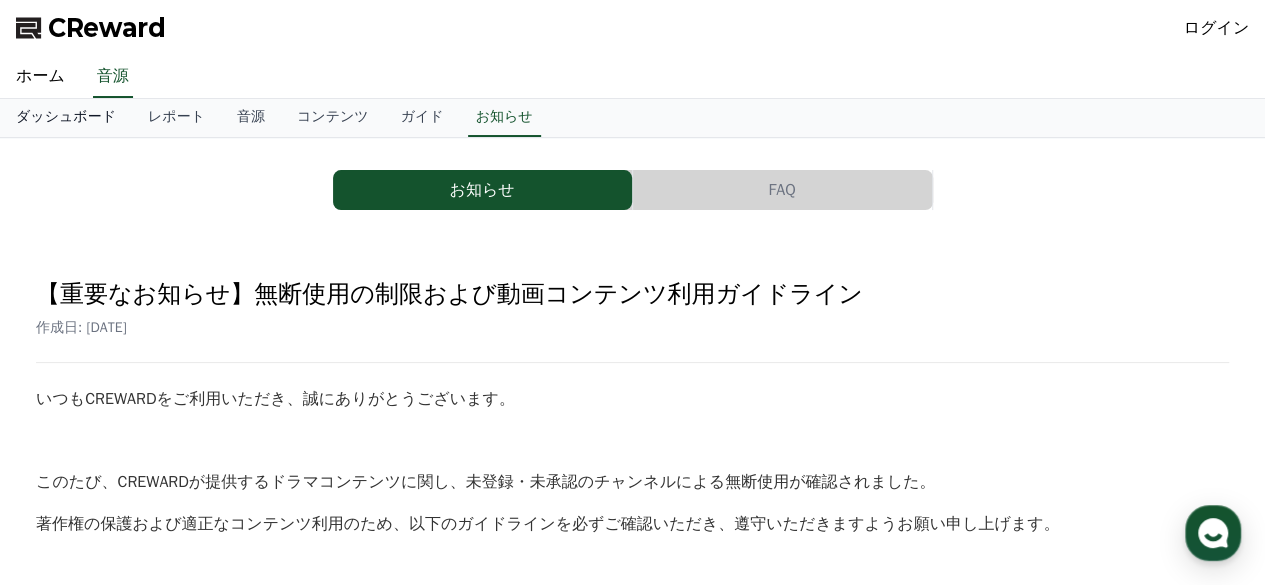 click on "ダッシュボード" at bounding box center [66, 118] 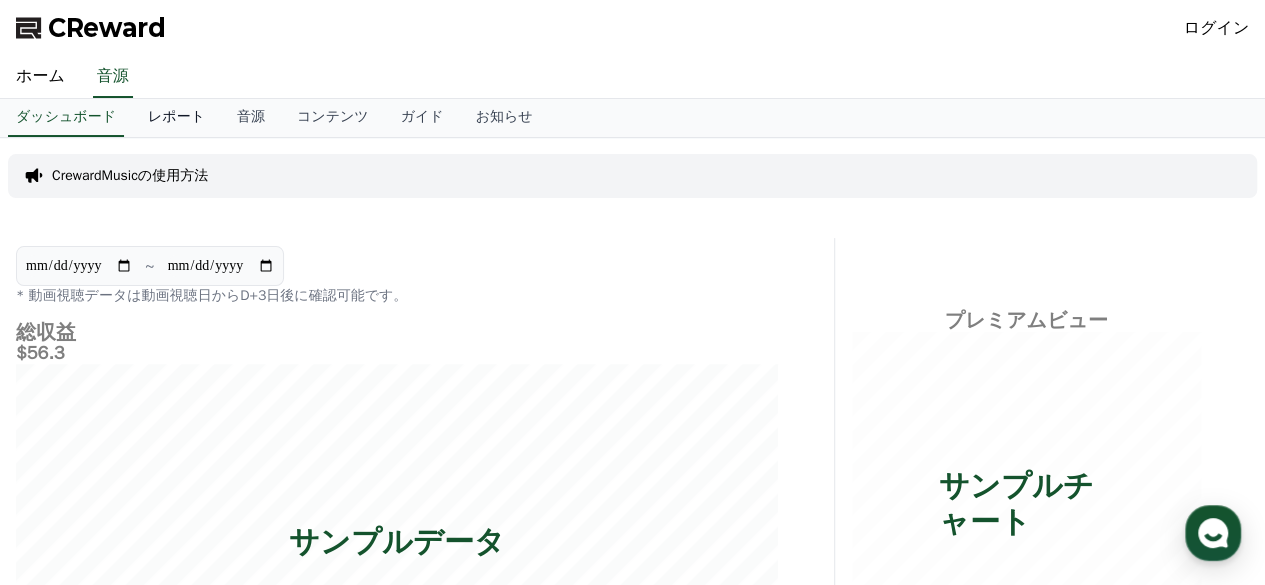click on "レポート" at bounding box center (176, 118) 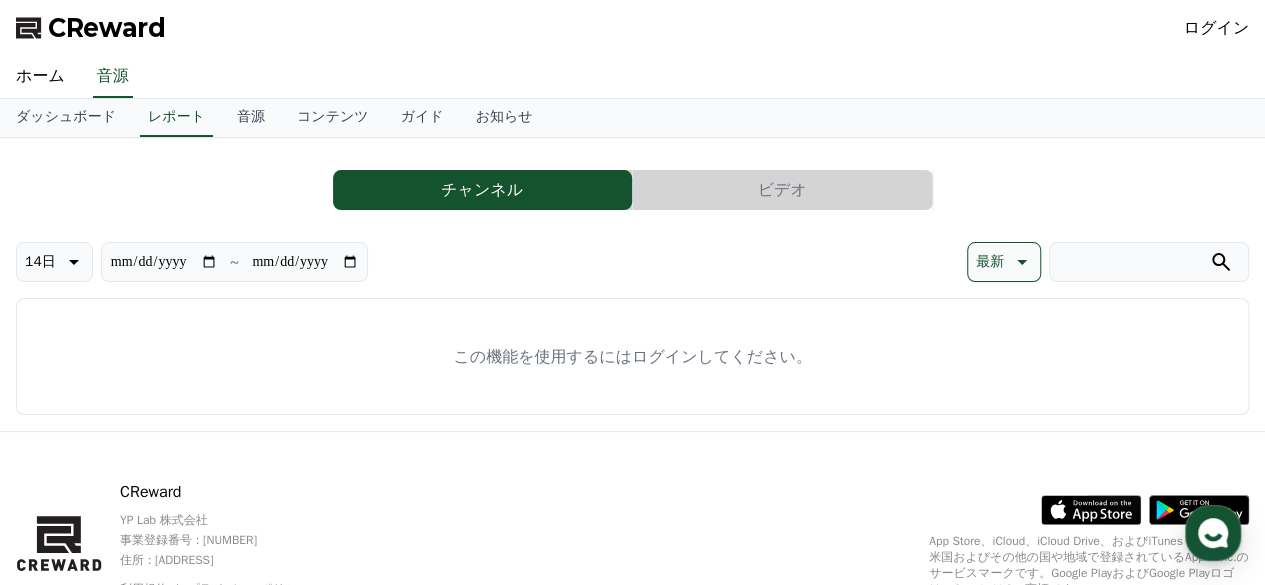 click on "チャンネル" at bounding box center [482, 190] 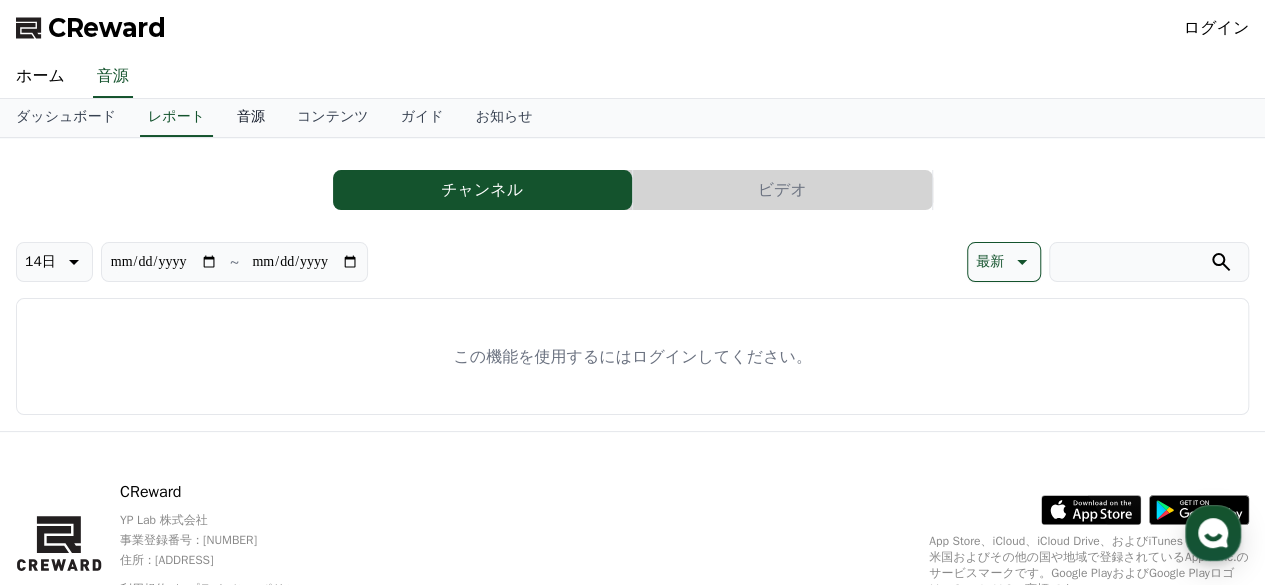 click on "音源" at bounding box center [251, 118] 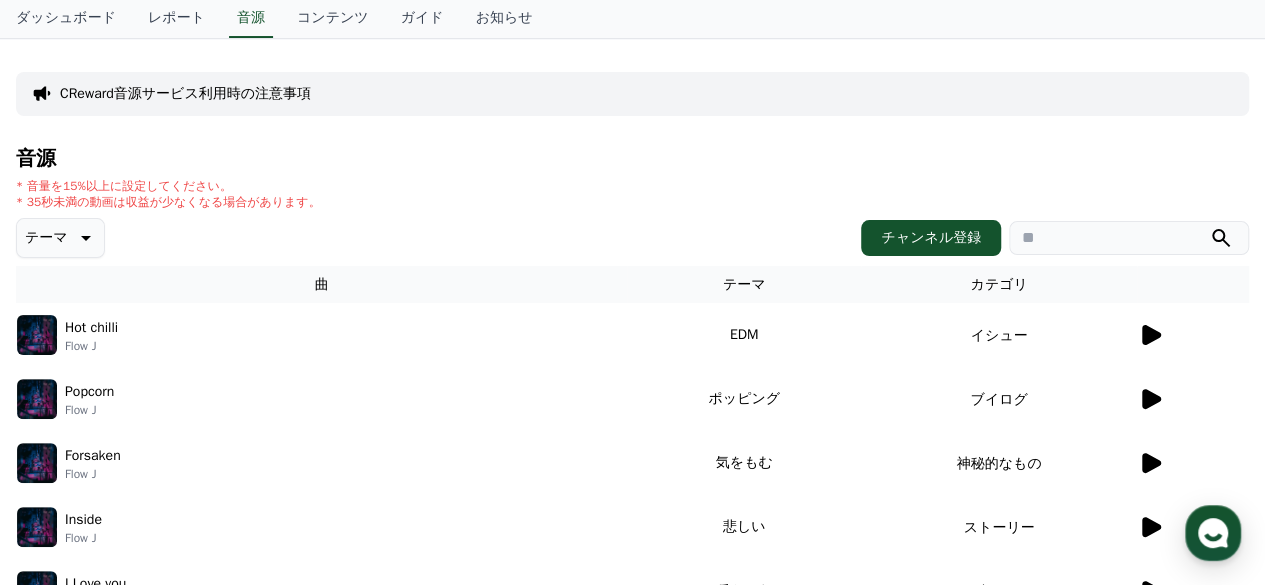 scroll, scrollTop: 0, scrollLeft: 0, axis: both 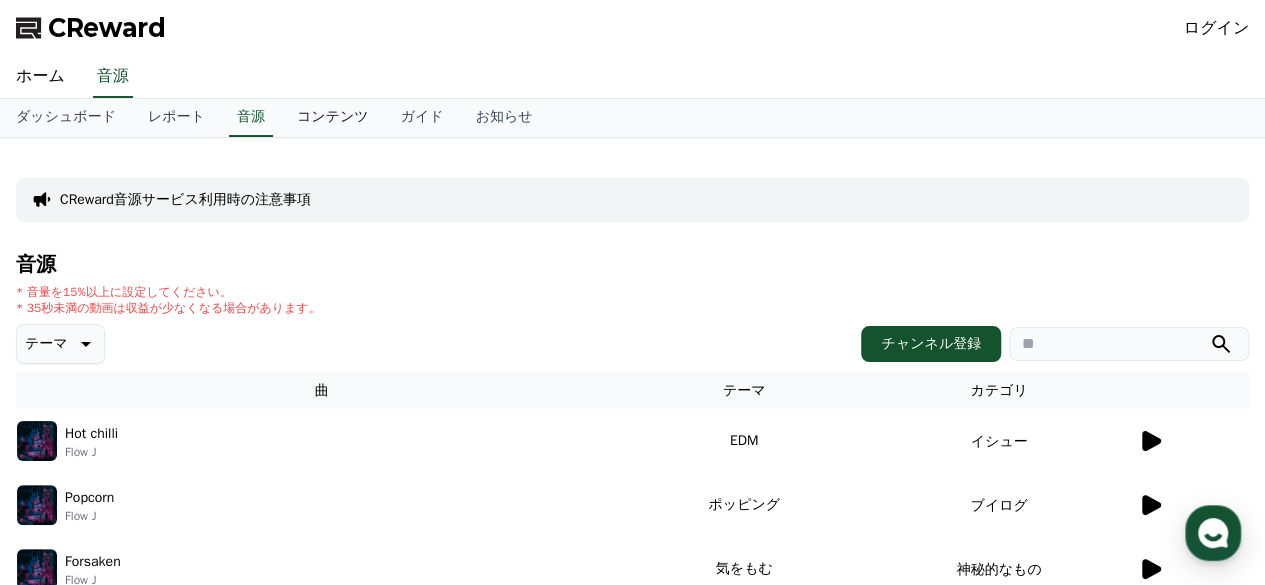 click on "コンテンツ" at bounding box center (333, 118) 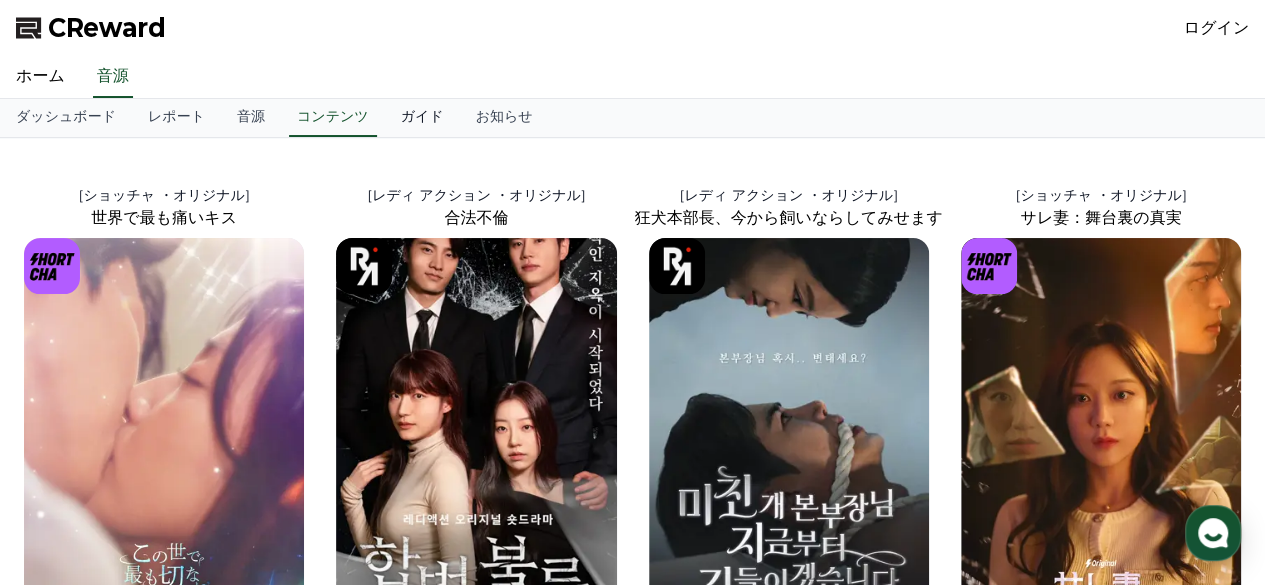 click on "ガイド" at bounding box center [422, 118] 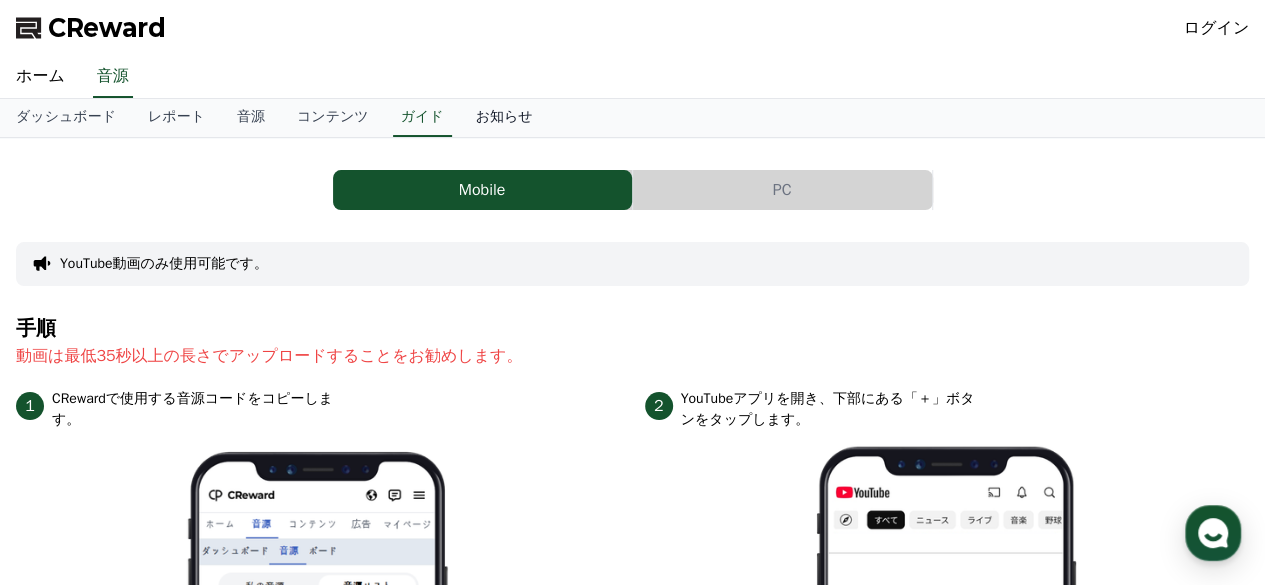click on "お知らせ" at bounding box center (504, 118) 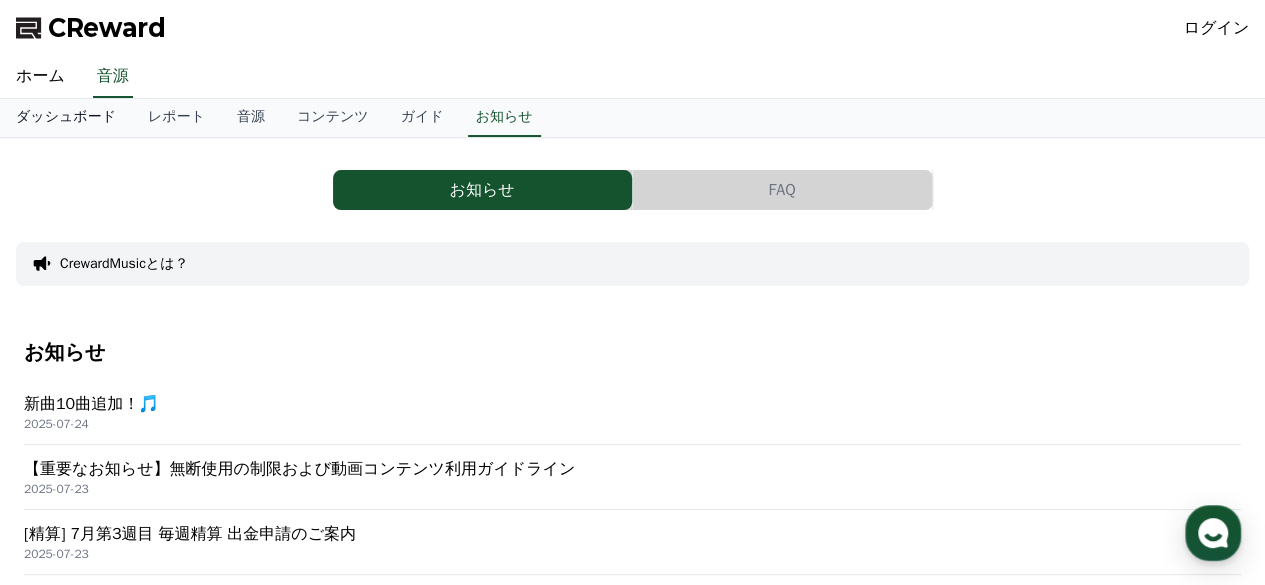 click on "ダッシュボード" at bounding box center (66, 118) 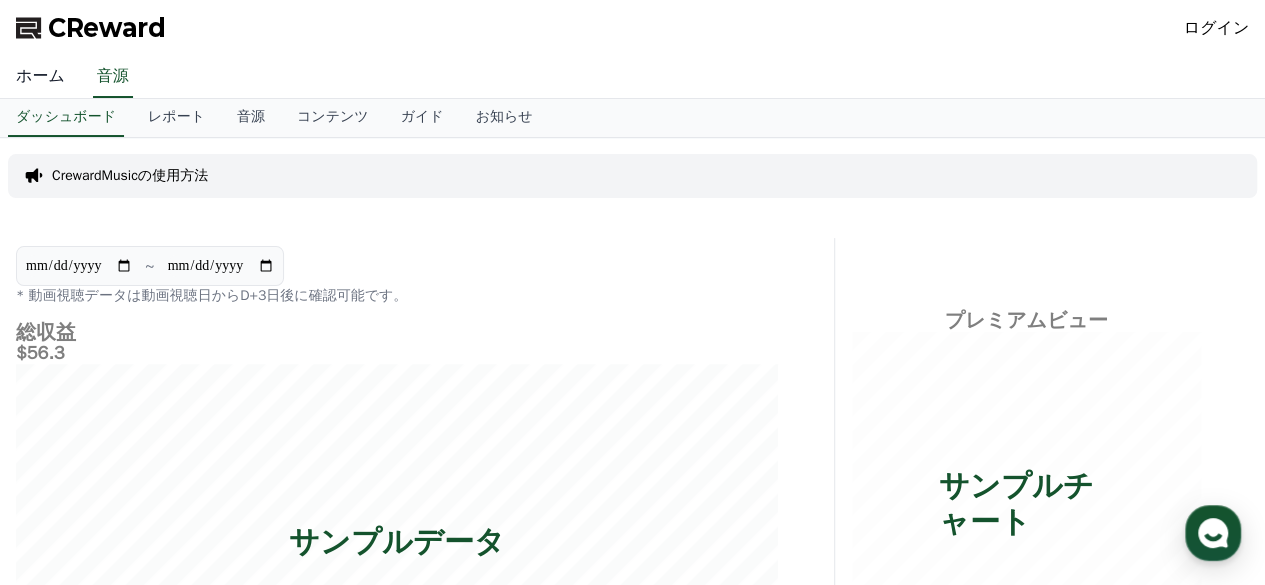 click on "ホーム" at bounding box center [40, 77] 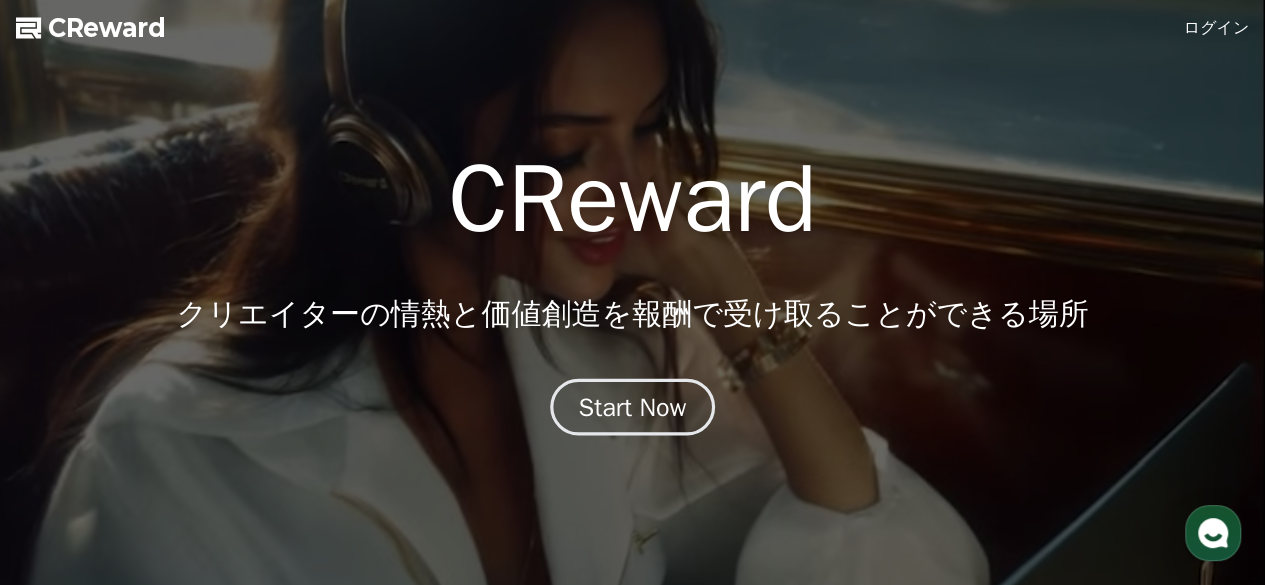 click on "Start Now" at bounding box center [633, 407] 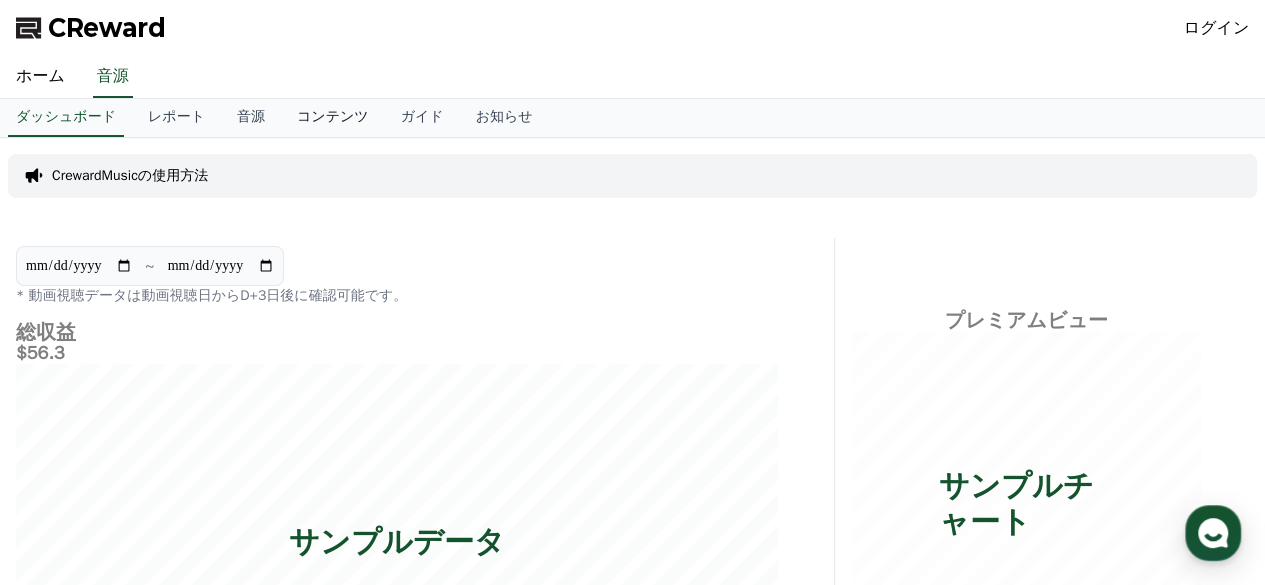 click on "コンテンツ" at bounding box center (333, 118) 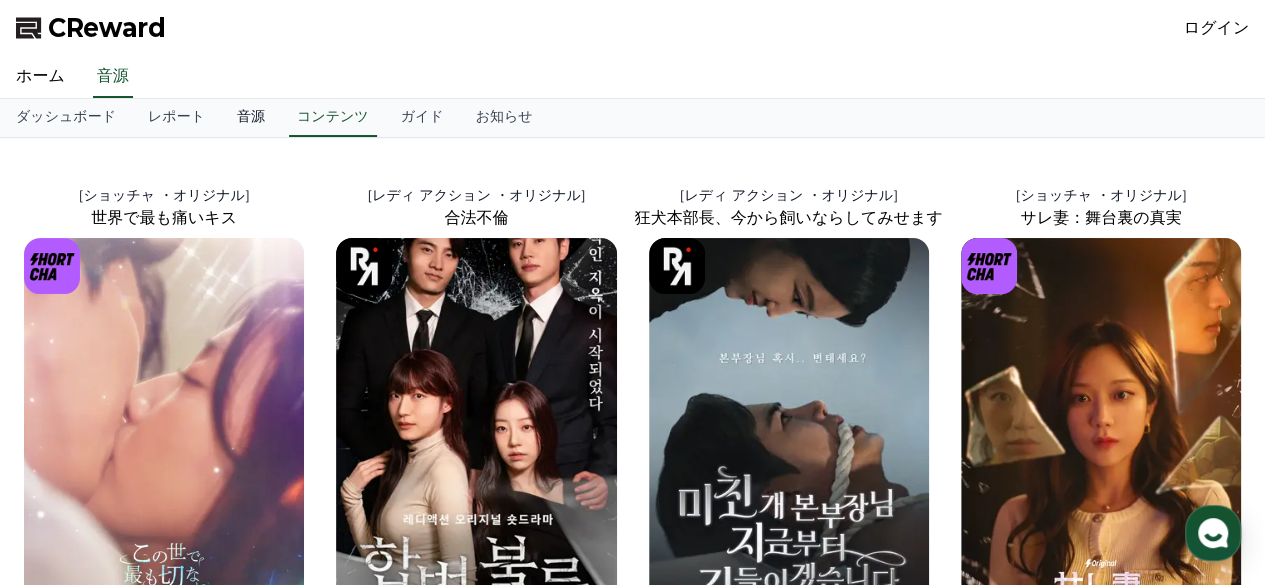 click on "音源" at bounding box center [251, 118] 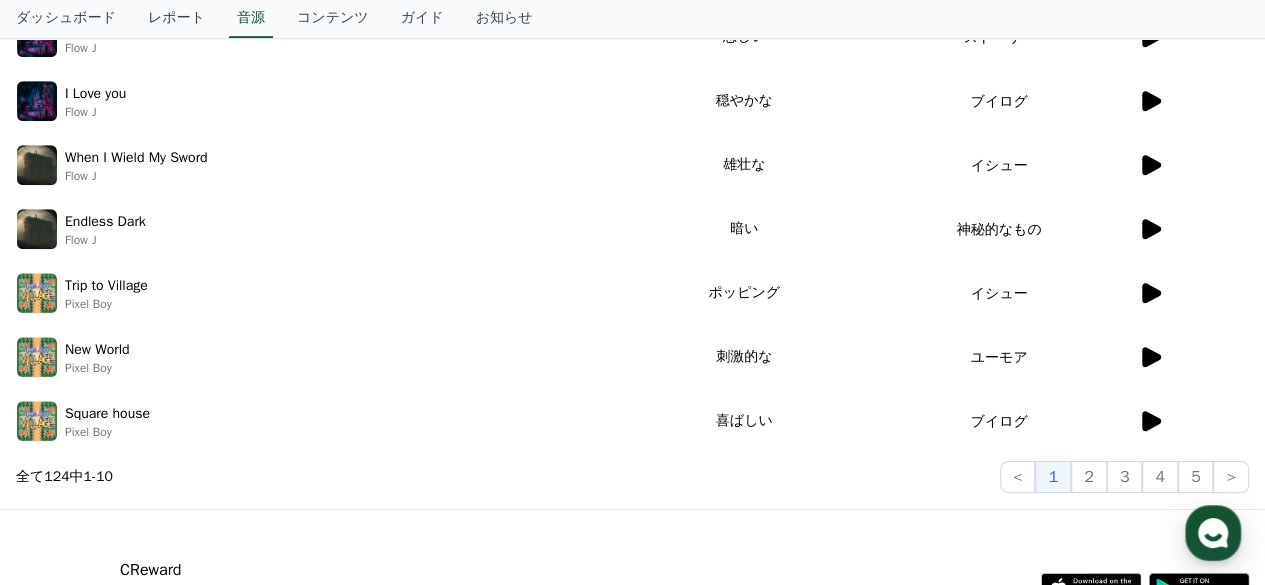 scroll, scrollTop: 0, scrollLeft: 0, axis: both 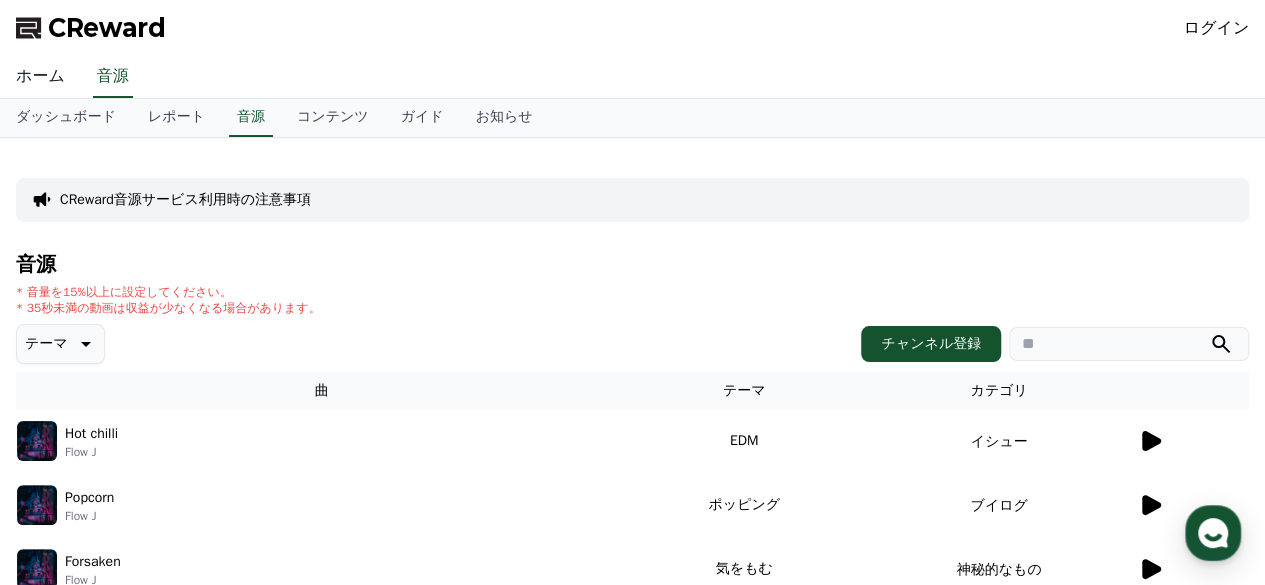 click on "ホーム" at bounding box center (40, 77) 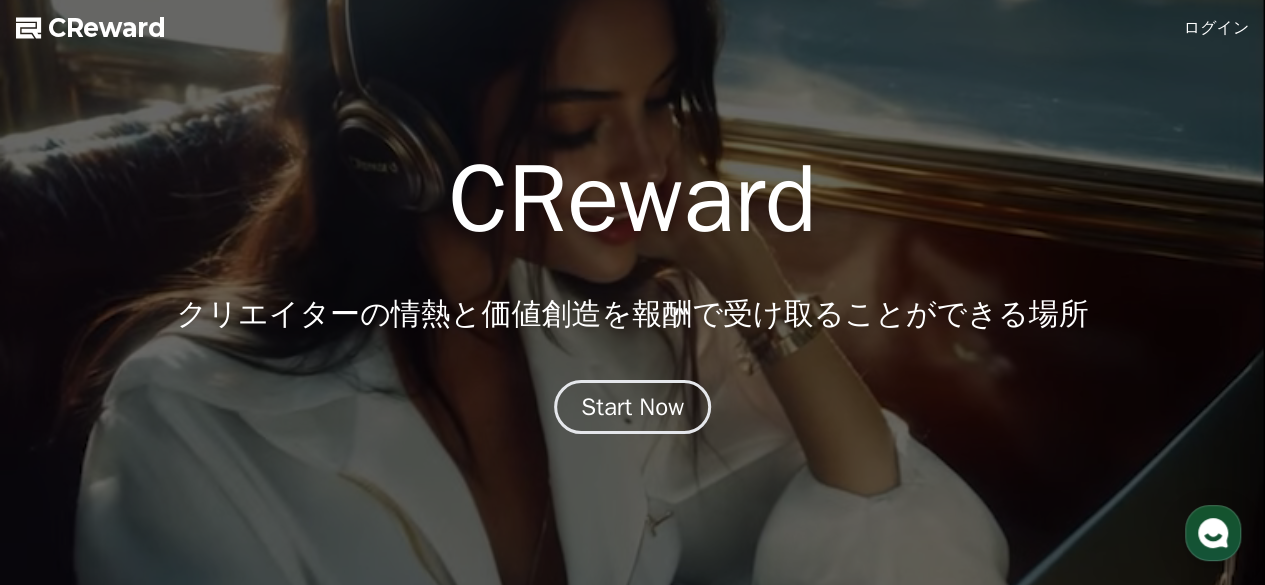 click on "ログイン" at bounding box center (1217, 28) 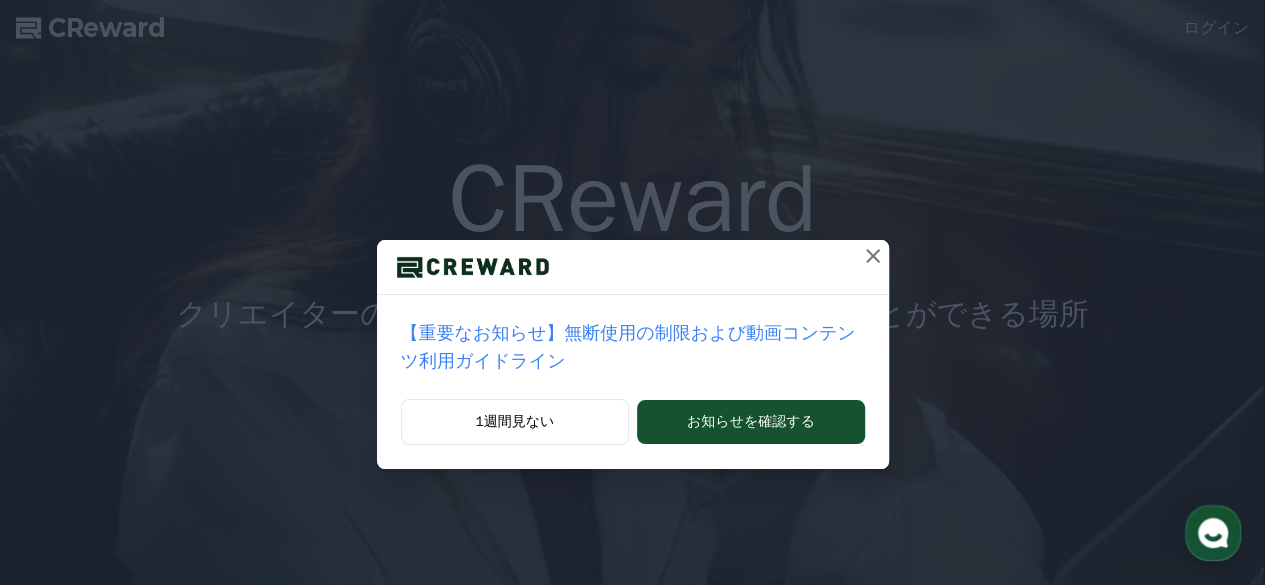 scroll, scrollTop: 0, scrollLeft: 0, axis: both 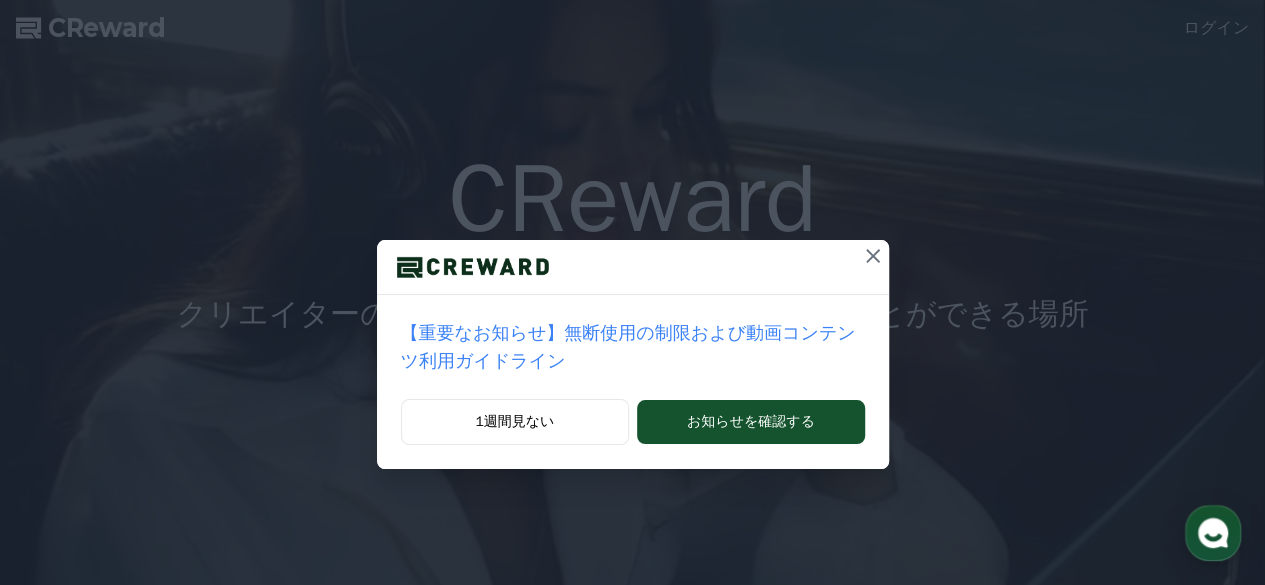 click 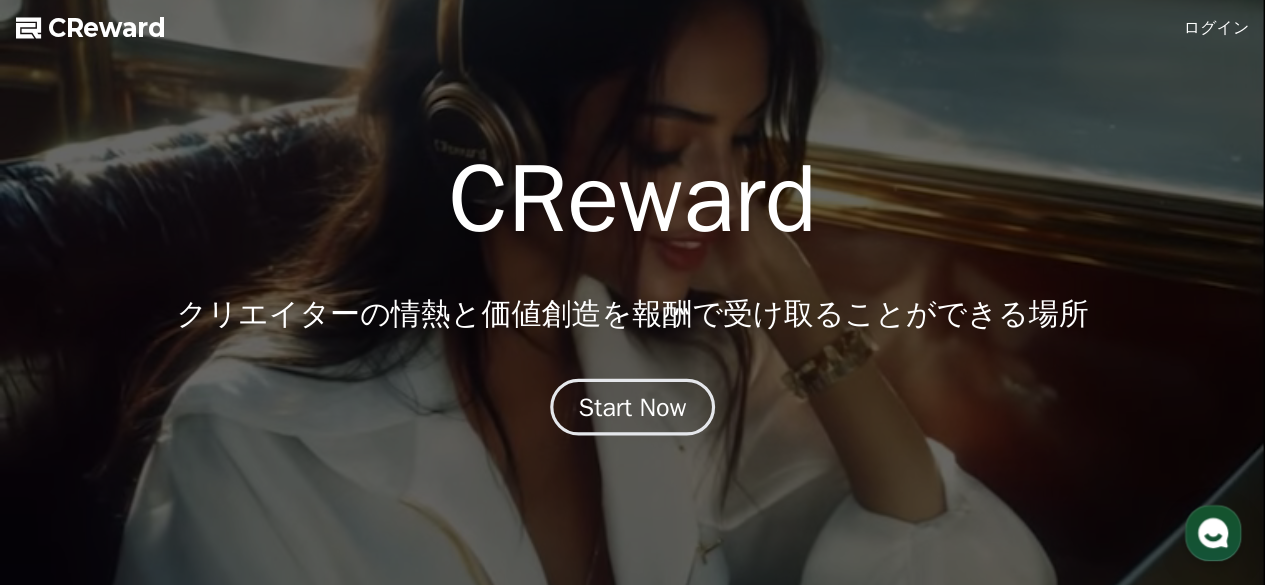 click on "Start Now" at bounding box center (633, 407) 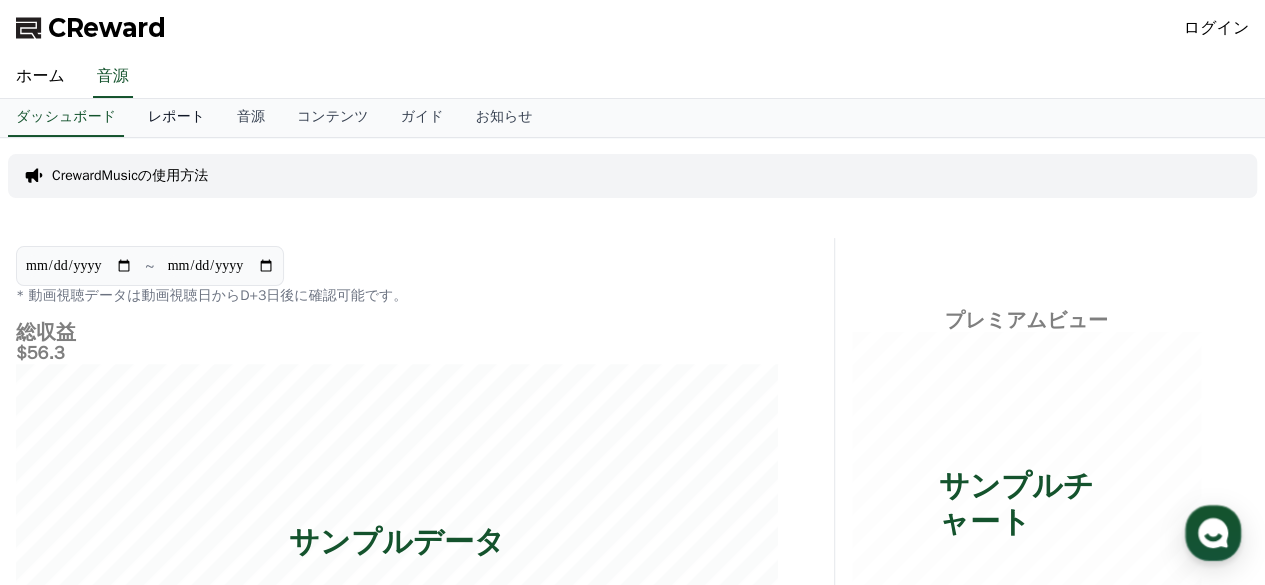 click on "レポート" at bounding box center [176, 118] 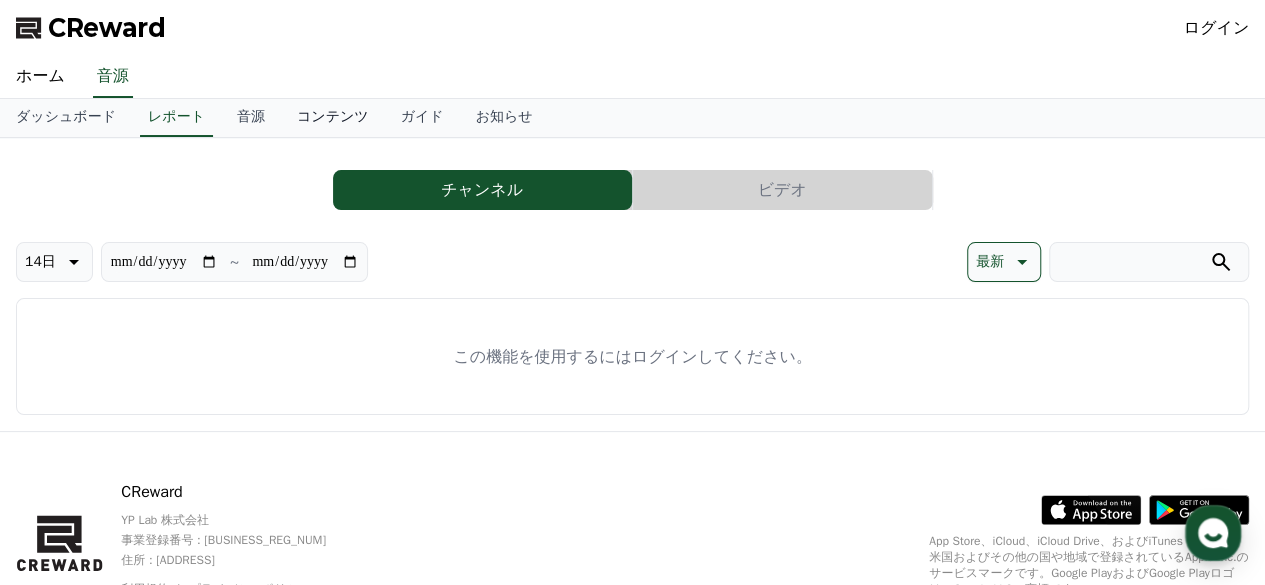 click on "コンテンツ" at bounding box center (333, 118) 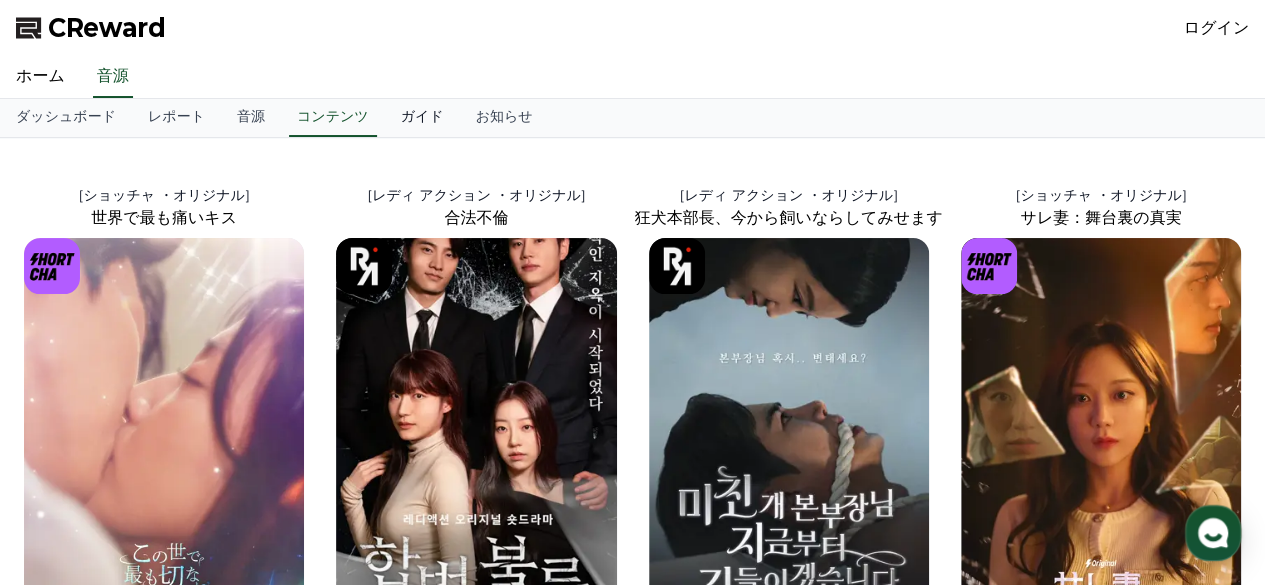 click on "ガイド" at bounding box center [422, 118] 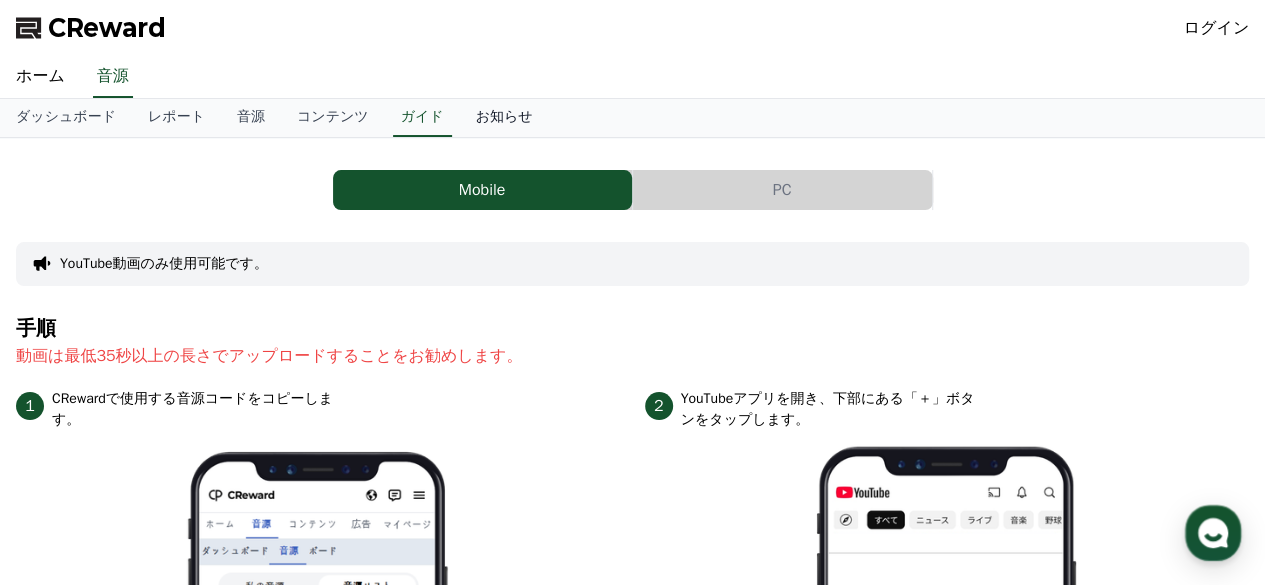 click on "お知らせ" at bounding box center (504, 118) 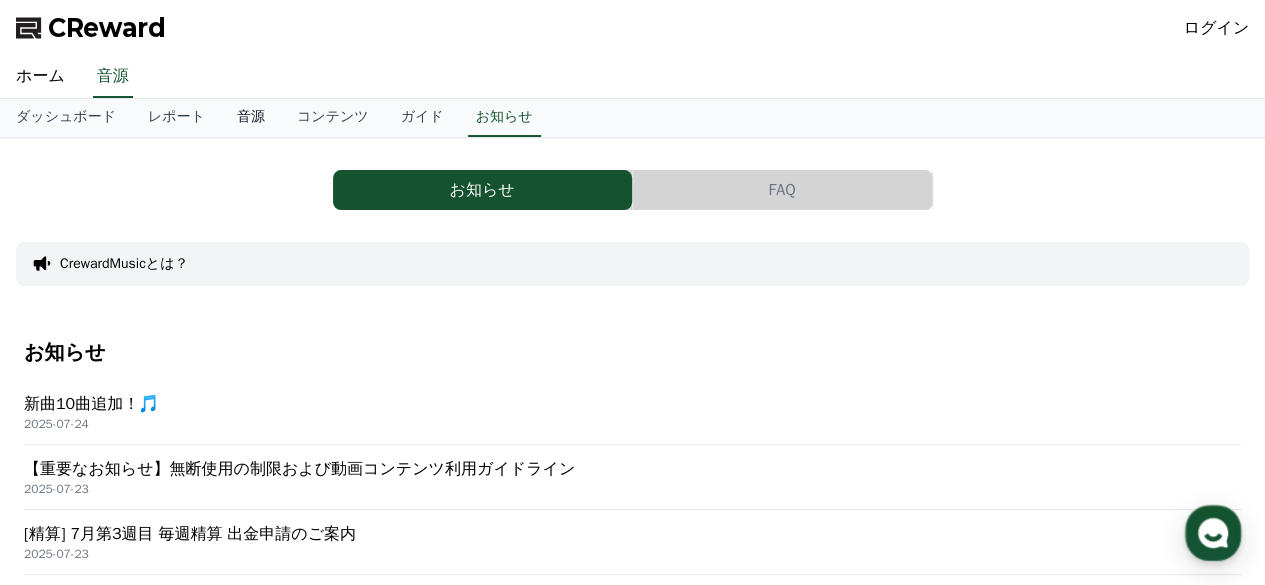 click on "音源" at bounding box center [251, 118] 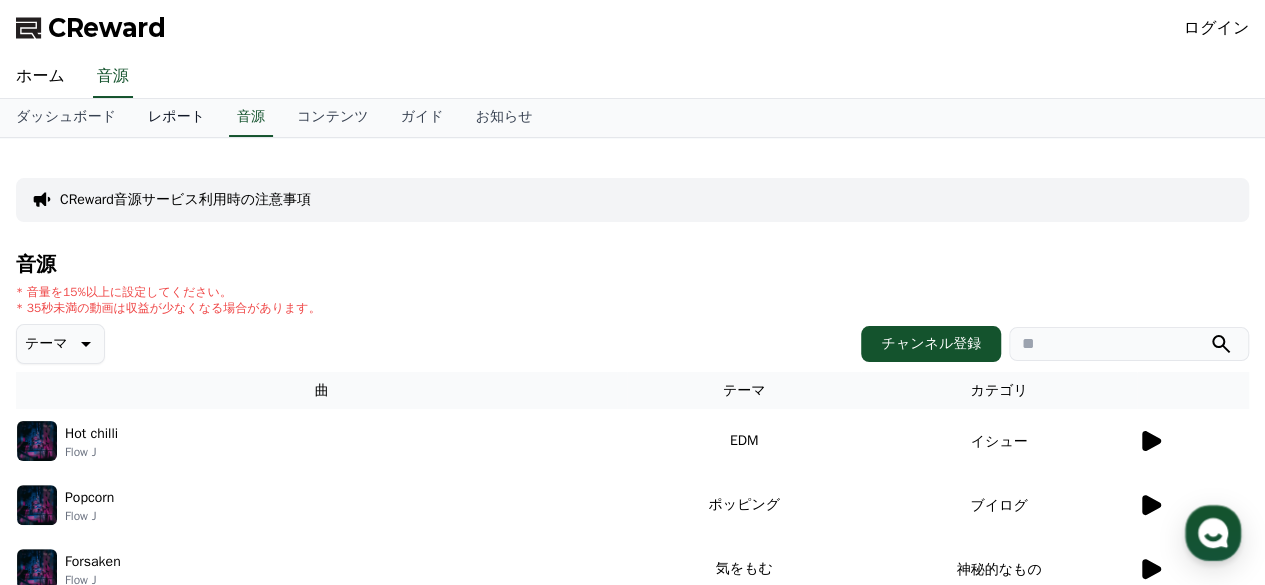 click on "レポート" at bounding box center (176, 118) 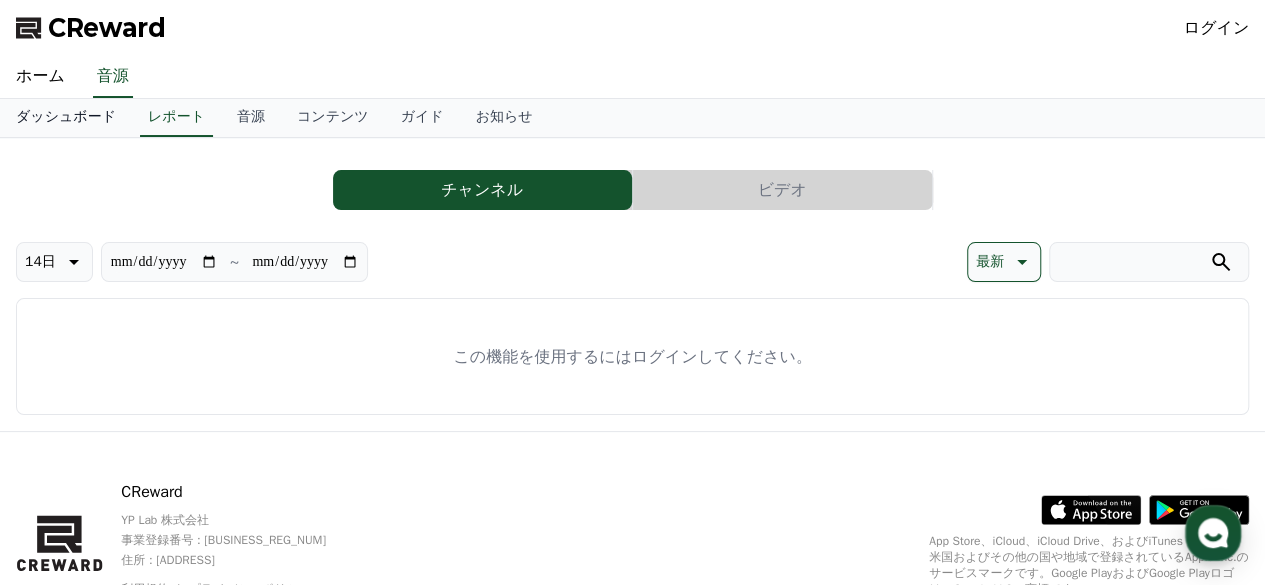 click on "ダッシュボード" at bounding box center (66, 118) 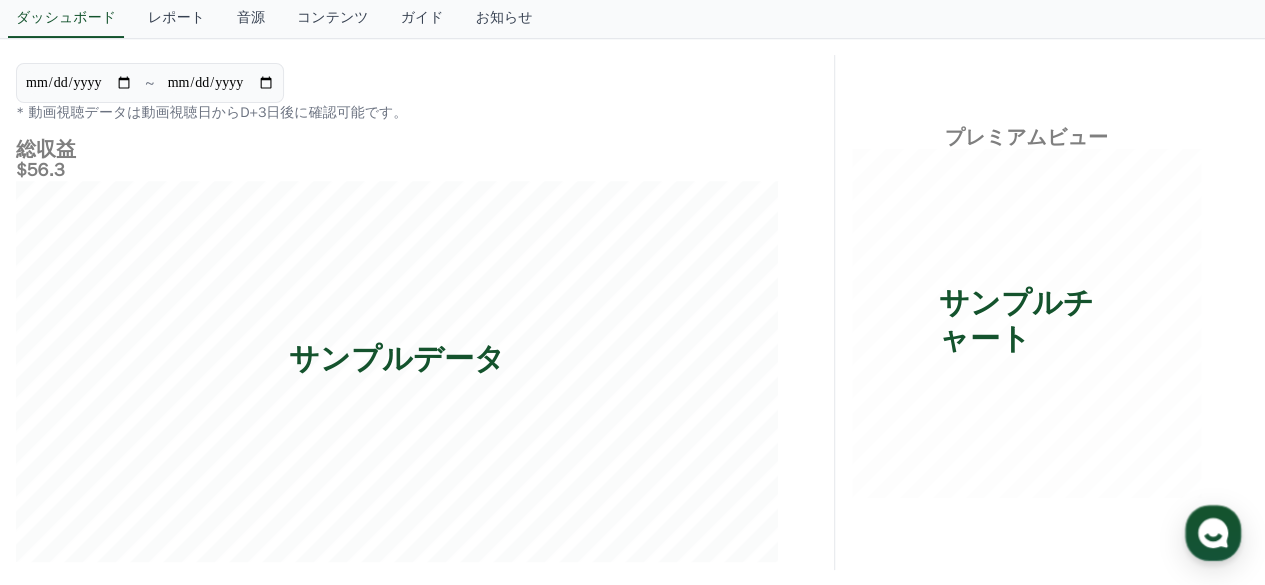 scroll, scrollTop: 0, scrollLeft: 0, axis: both 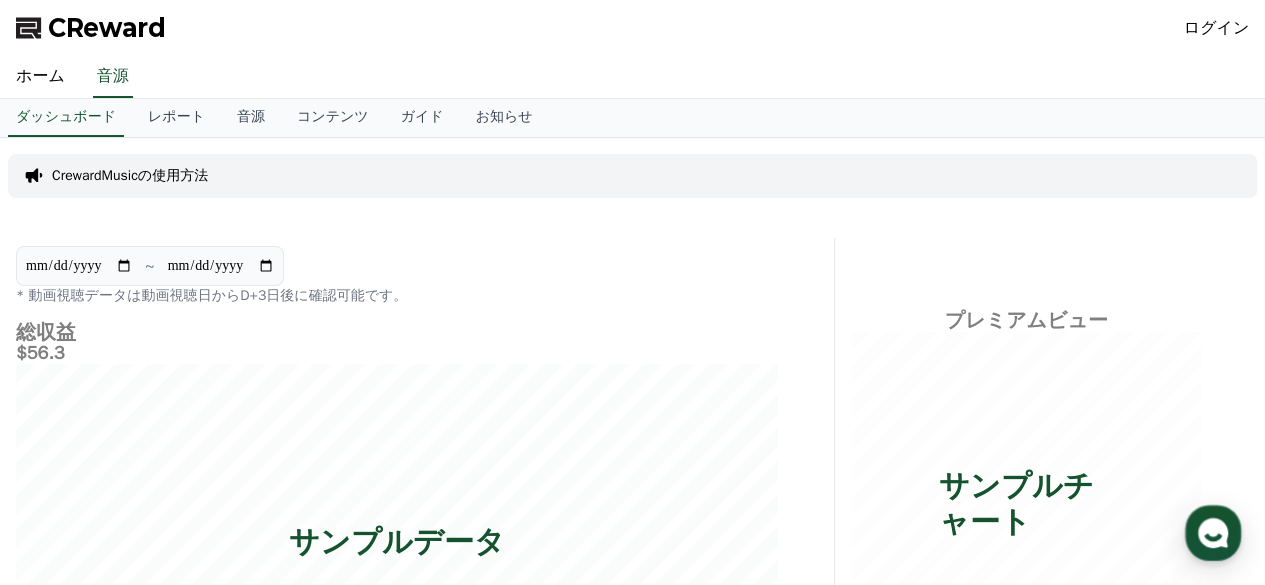 click on "ログイン" at bounding box center [1217, 28] 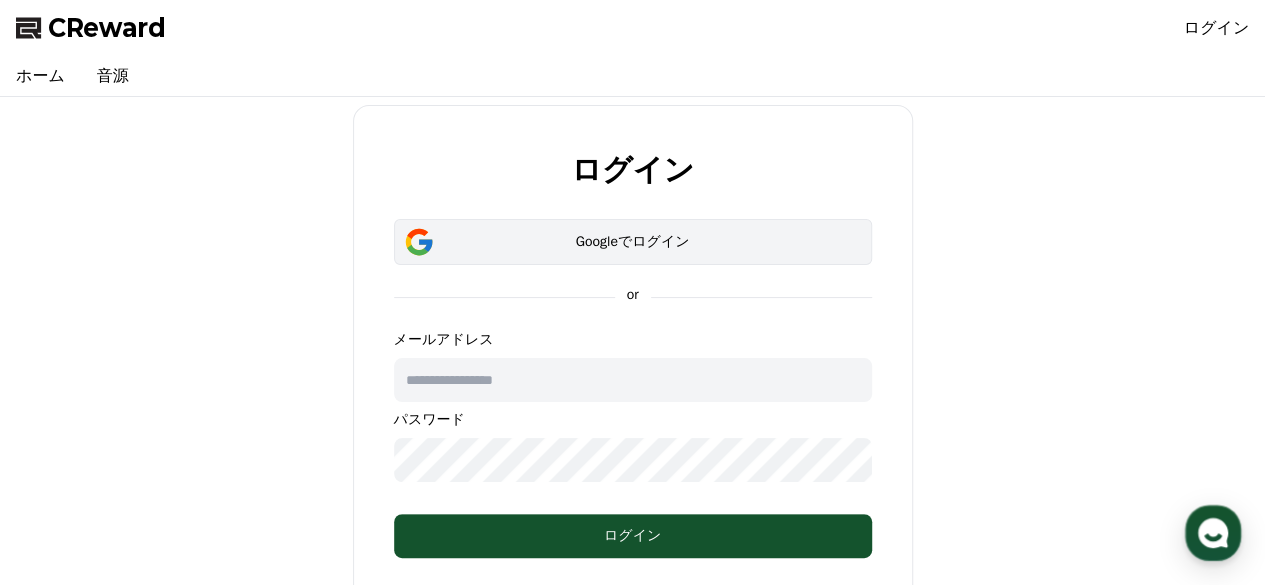 click on "Googleでログイン" at bounding box center [633, 242] 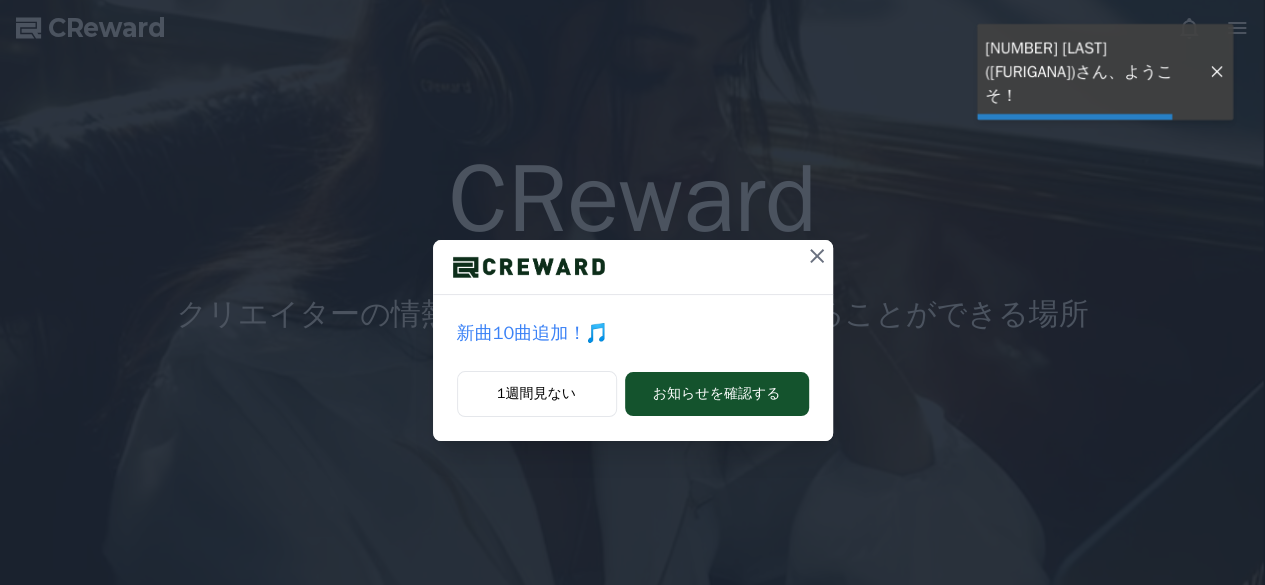 scroll, scrollTop: 0, scrollLeft: 0, axis: both 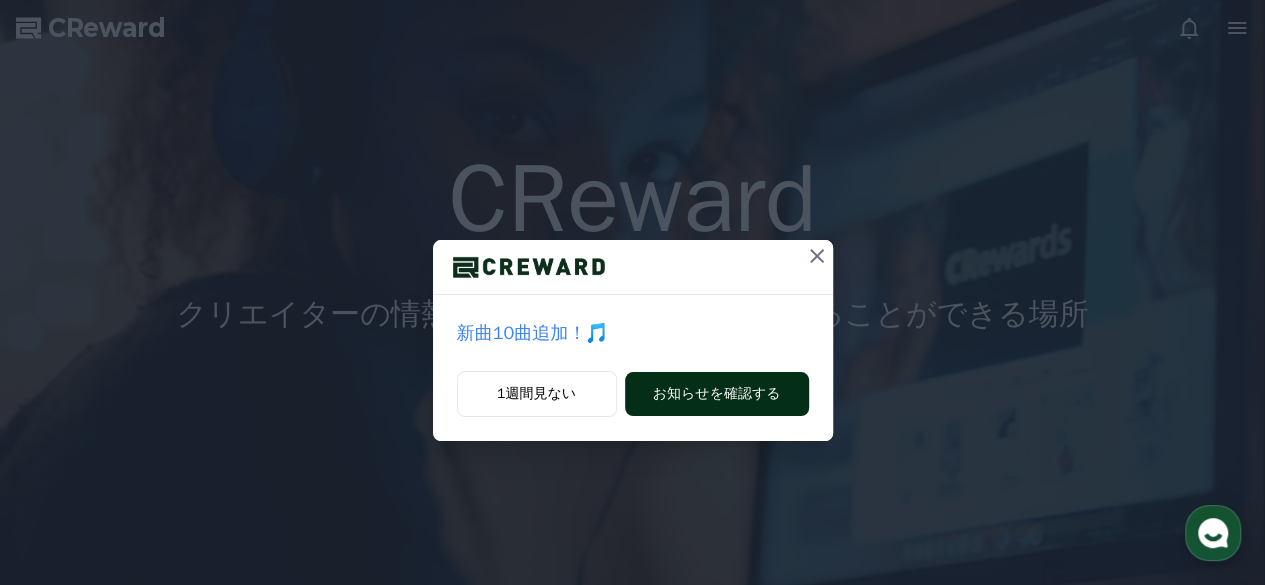 click on "お知らせを確認する" at bounding box center [717, 394] 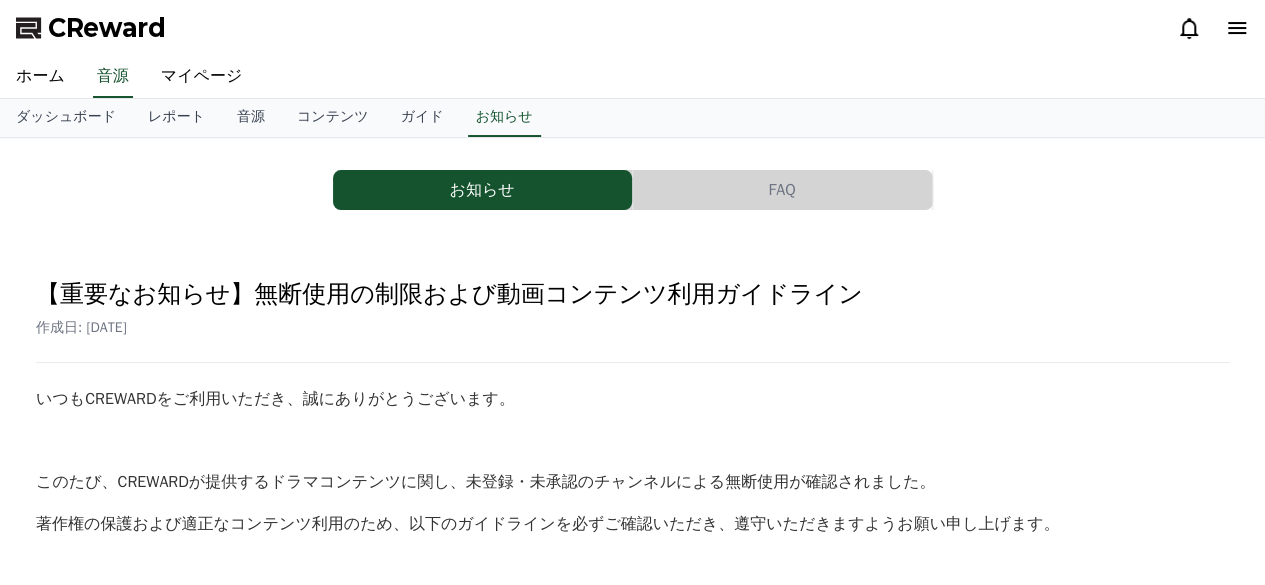 scroll, scrollTop: 0, scrollLeft: 0, axis: both 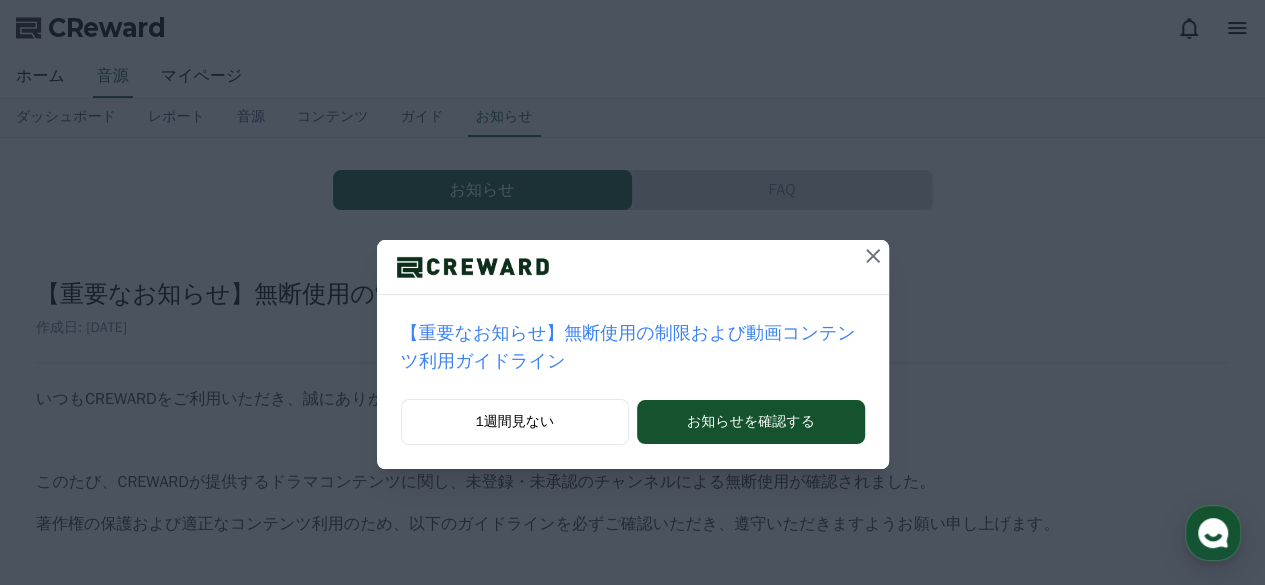 click 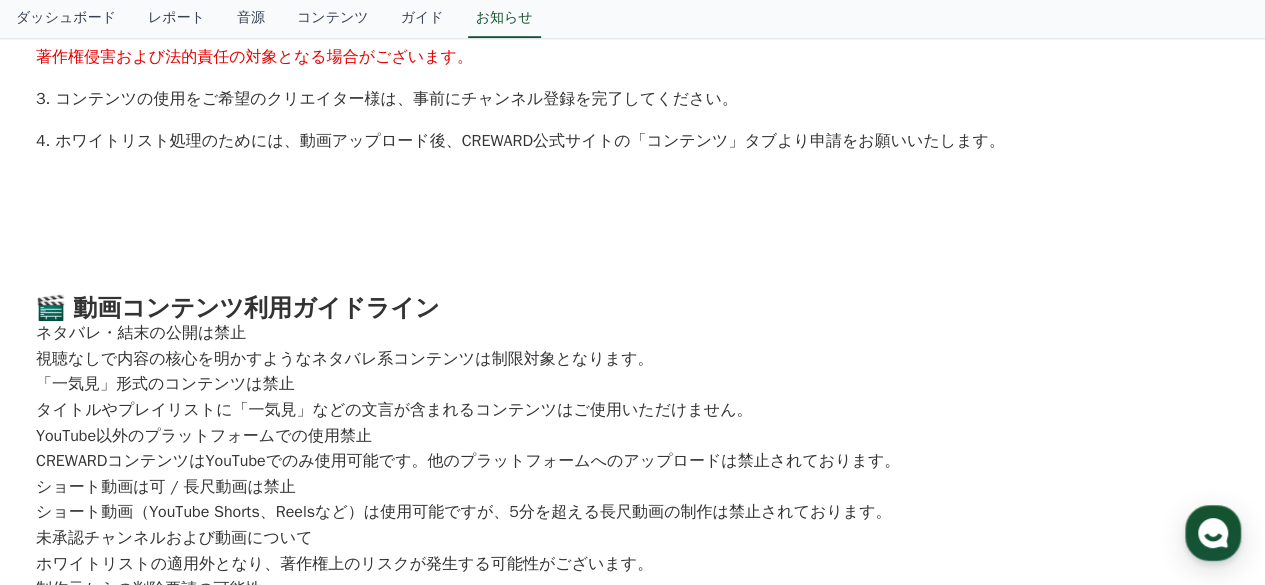 scroll, scrollTop: 1300, scrollLeft: 0, axis: vertical 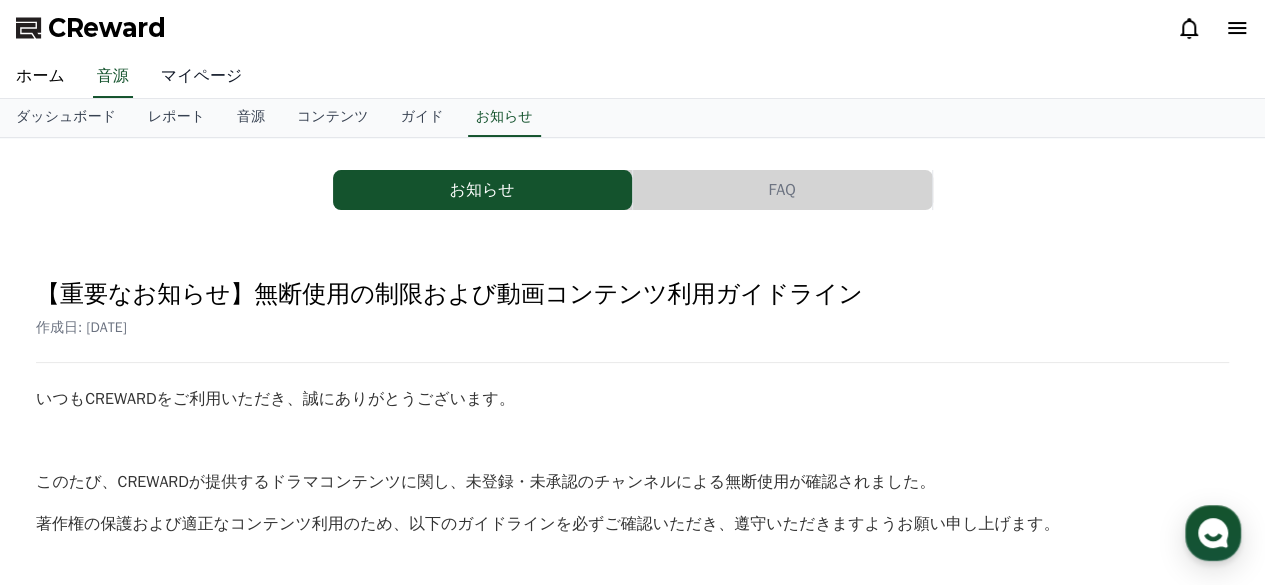 click on "マイページ" at bounding box center [202, 77] 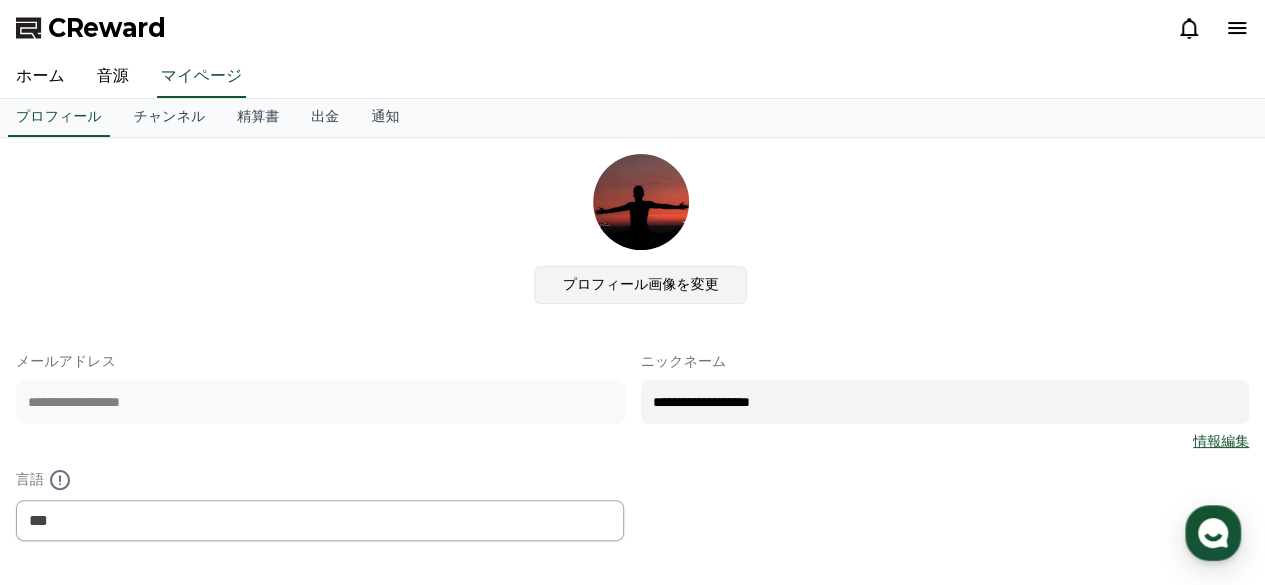 click on "プロフィール画像を変更" 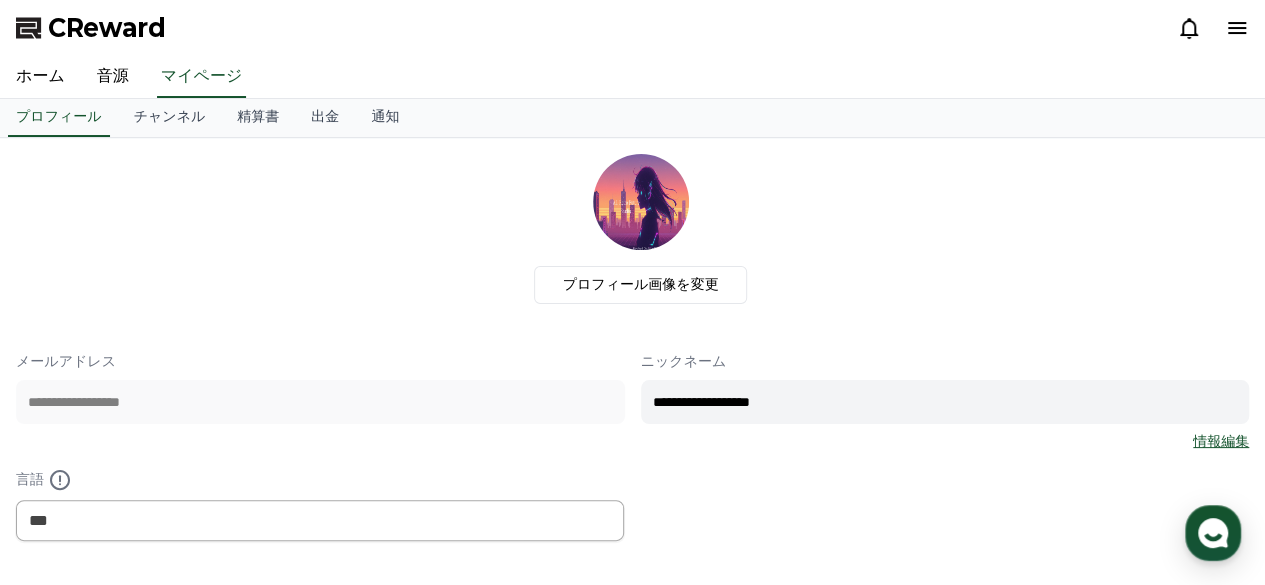 click on "**********" at bounding box center [945, 402] 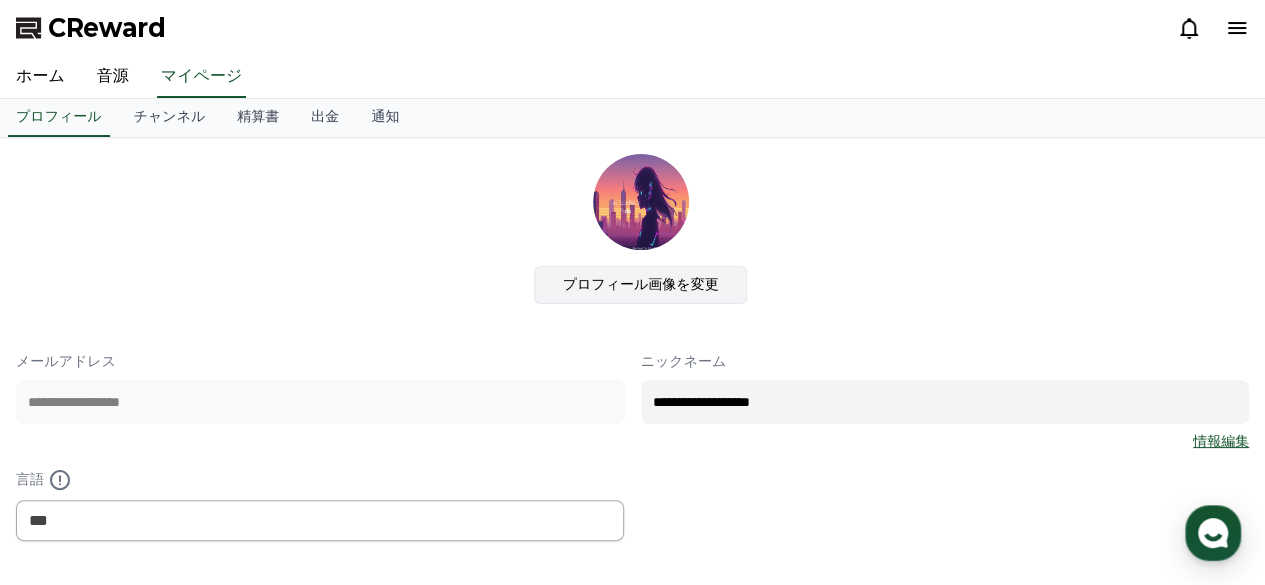 click on "プロフィール画像を変更" 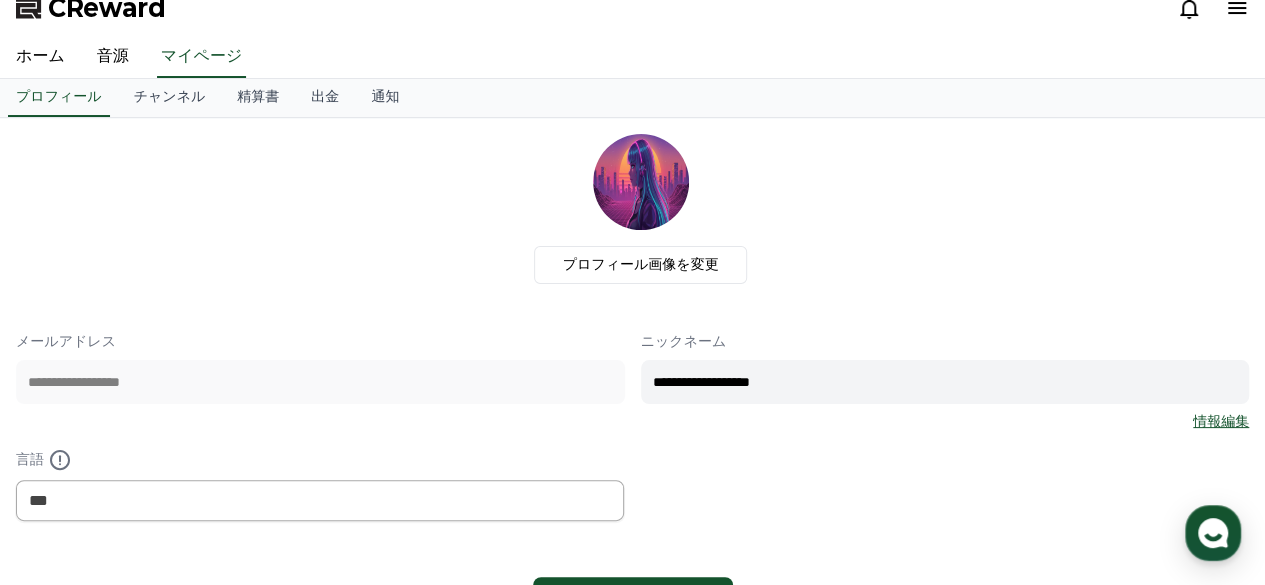 scroll, scrollTop: 1, scrollLeft: 0, axis: vertical 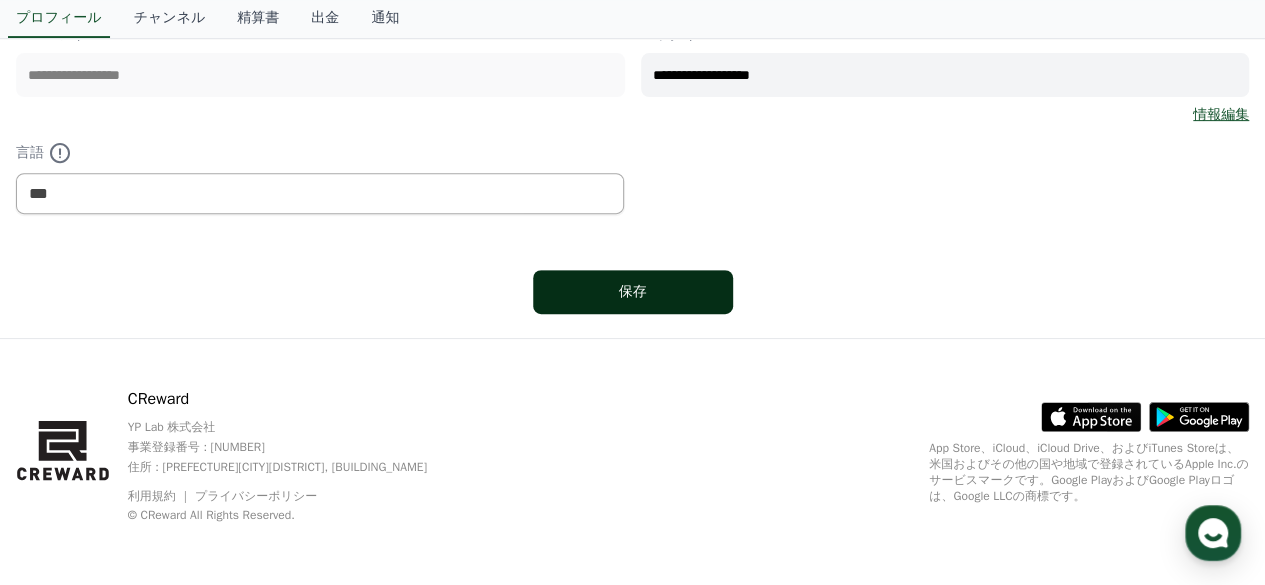 click on "保存" at bounding box center [633, 292] 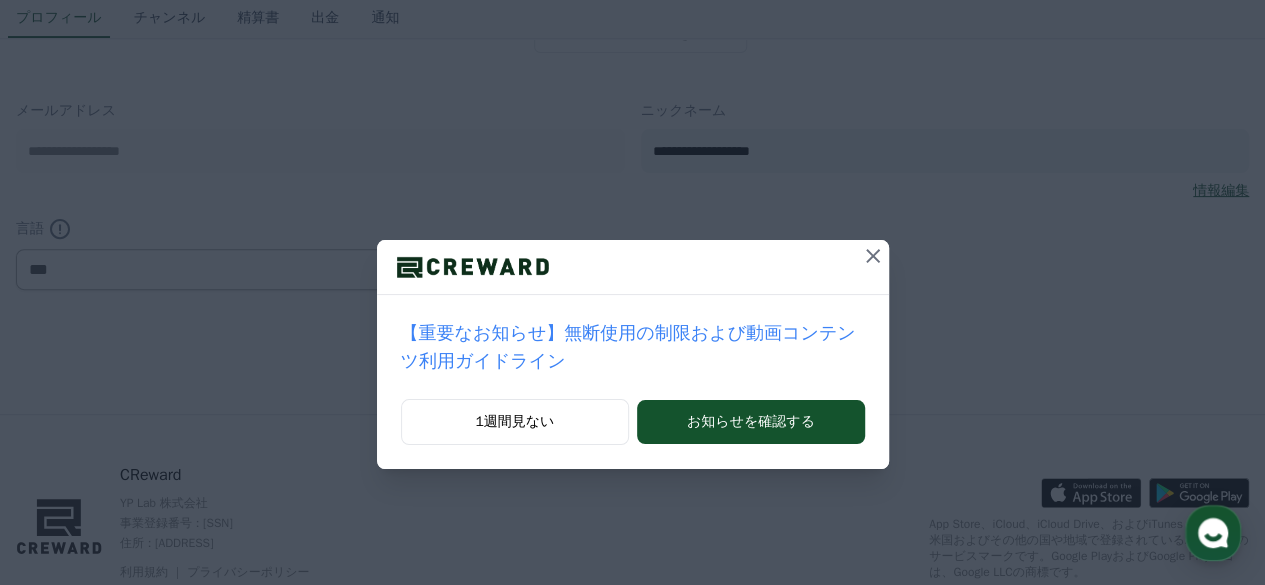 scroll, scrollTop: 0, scrollLeft: 0, axis: both 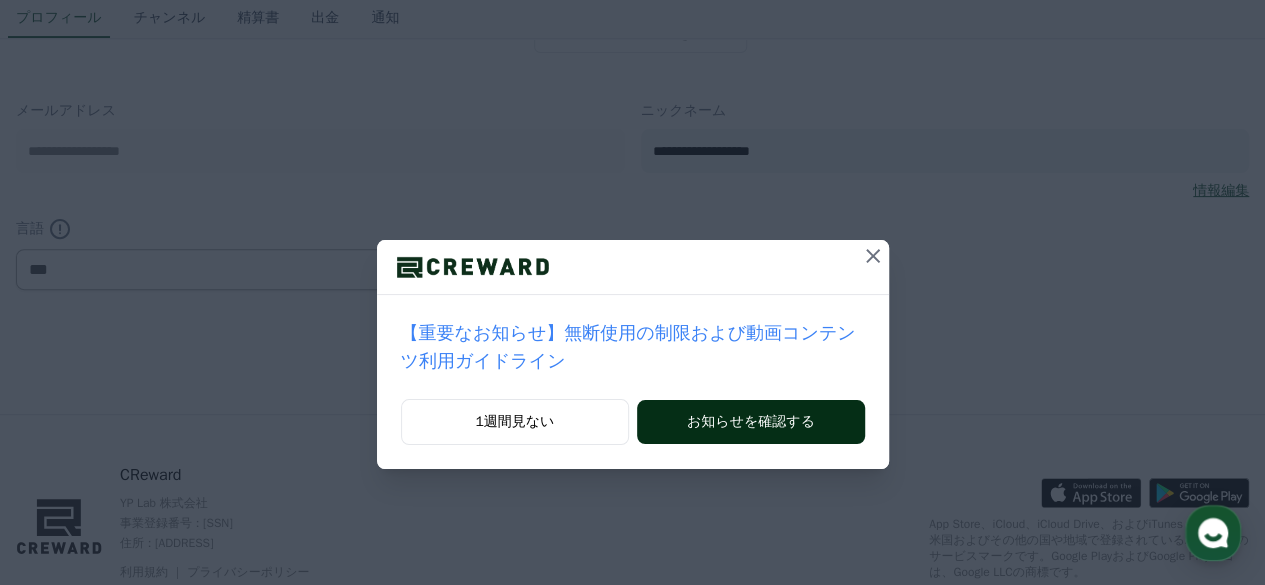 click on "お知らせを確認する" at bounding box center [750, 422] 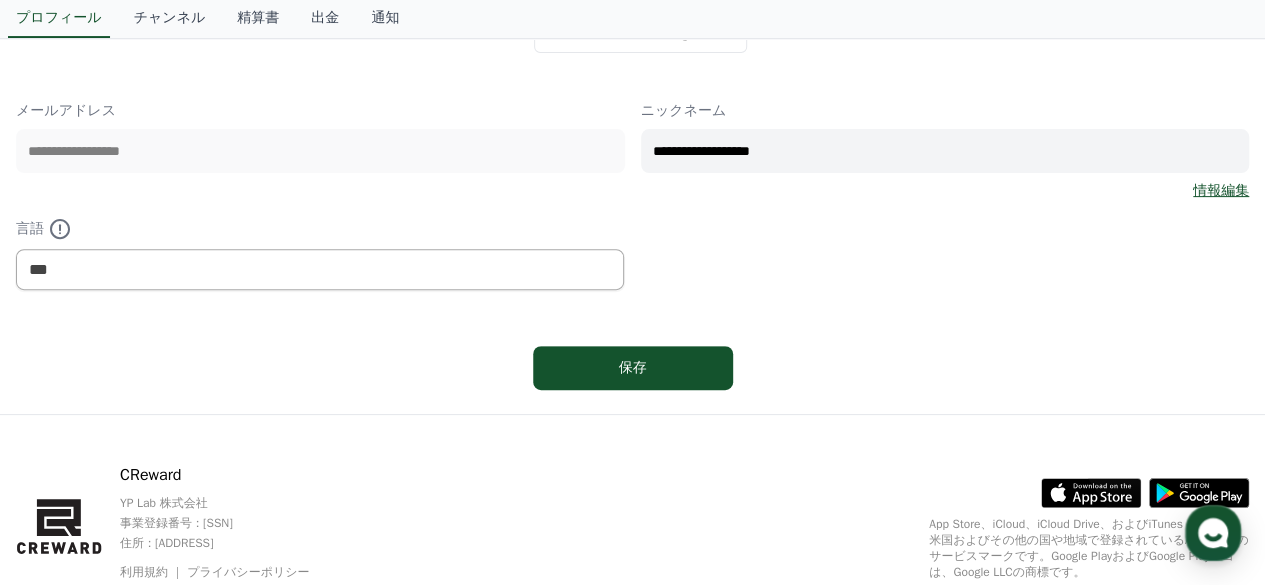 scroll, scrollTop: 327, scrollLeft: 0, axis: vertical 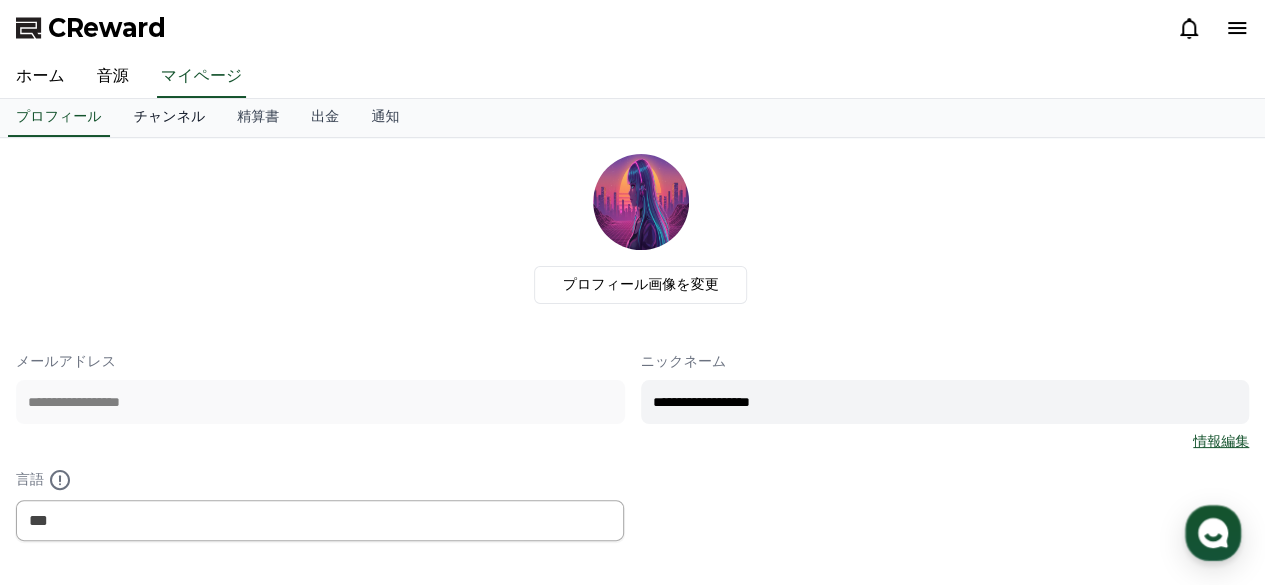 click on "チャンネル" at bounding box center (170, 118) 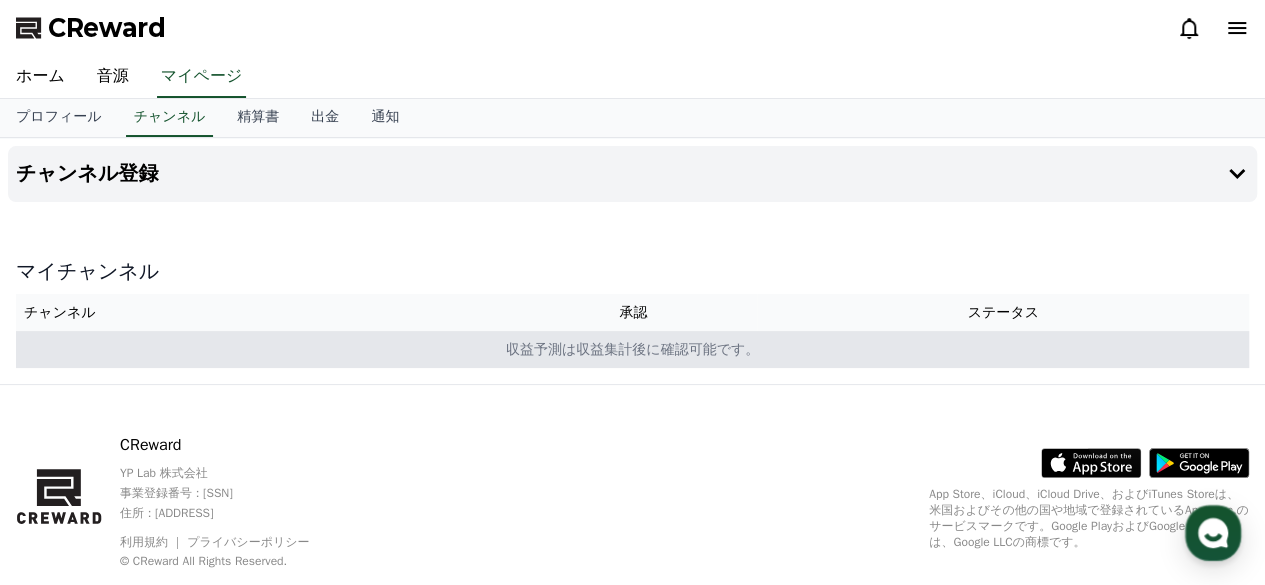 click on "収益予測は収益集計後に確認可能です。" at bounding box center [632, 349] 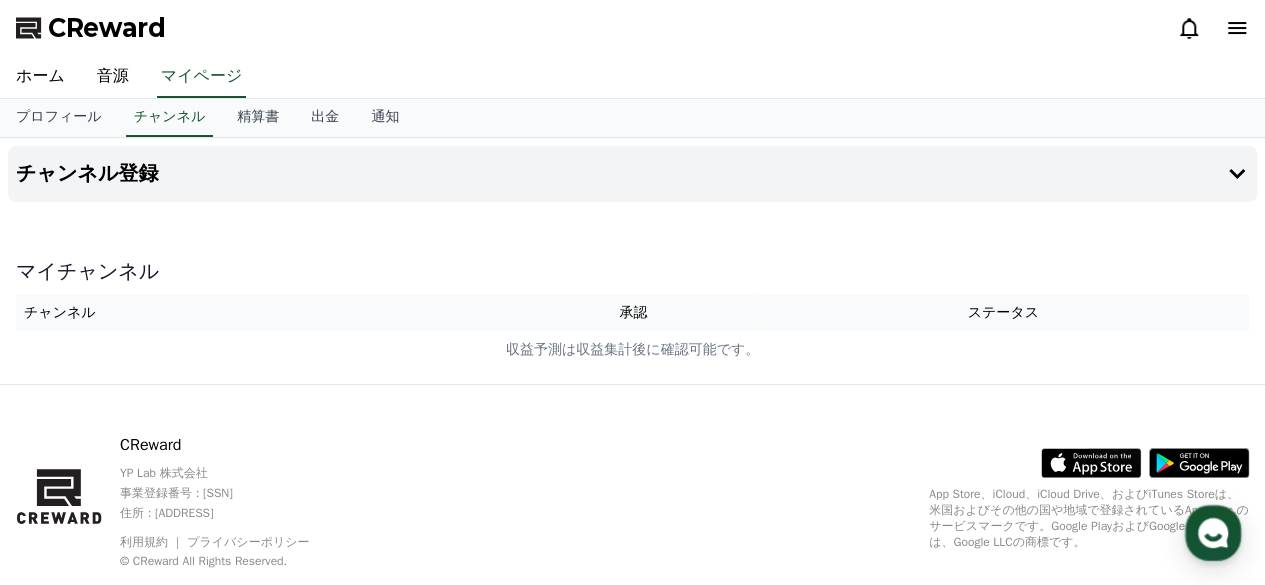 click on "チャンネル" at bounding box center (263, 312) 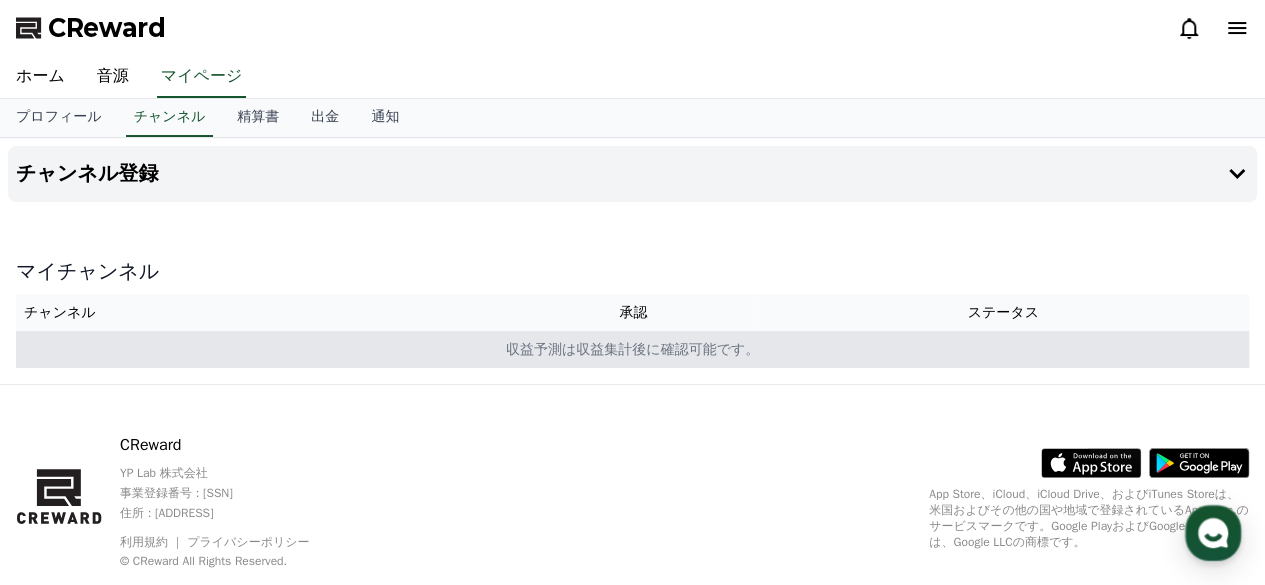 click on "収益予測は収益集計後に確認可能です。" at bounding box center (632, 349) 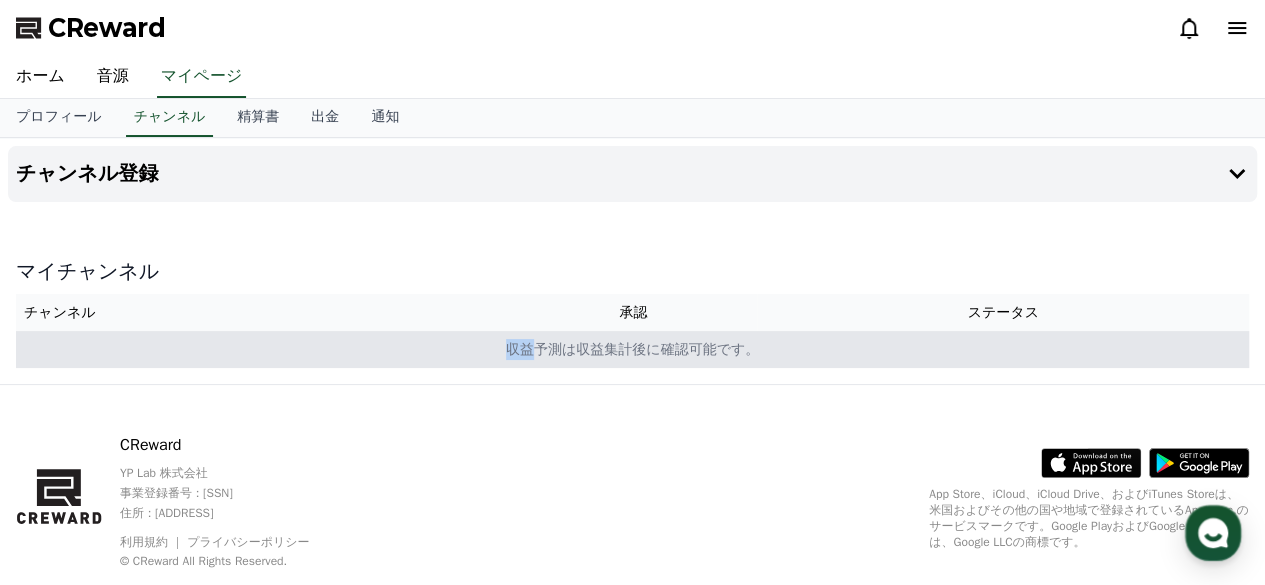 click on "収益予測は収益集計後に確認可能です。" at bounding box center (632, 349) 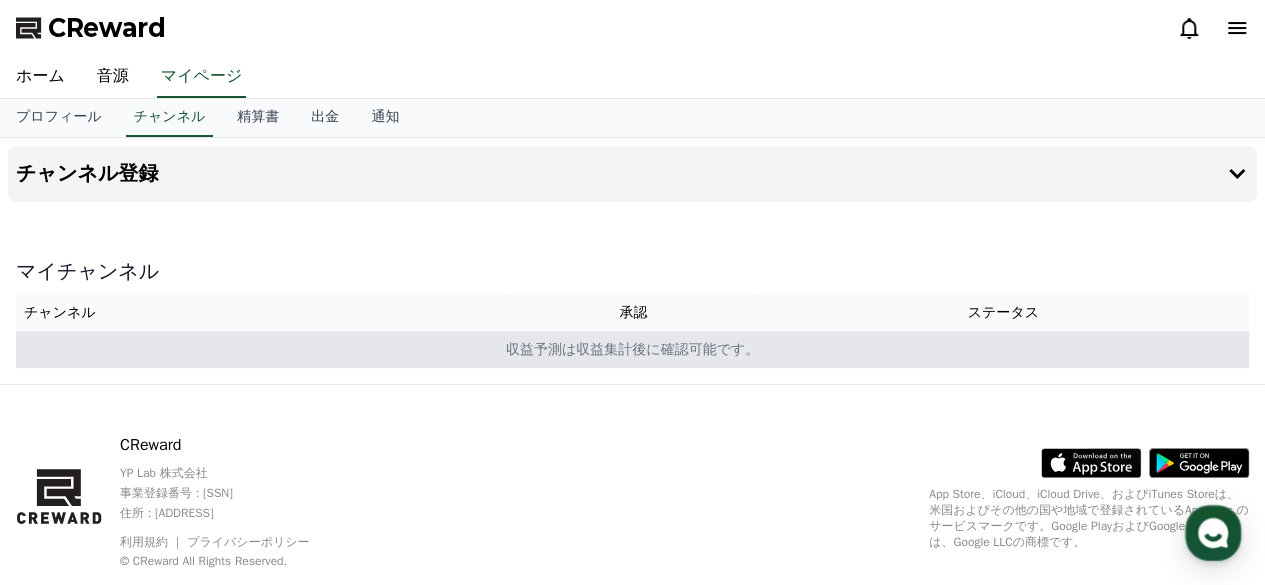 click on "収益予測は収益集計後に確認可能です。" at bounding box center (632, 349) 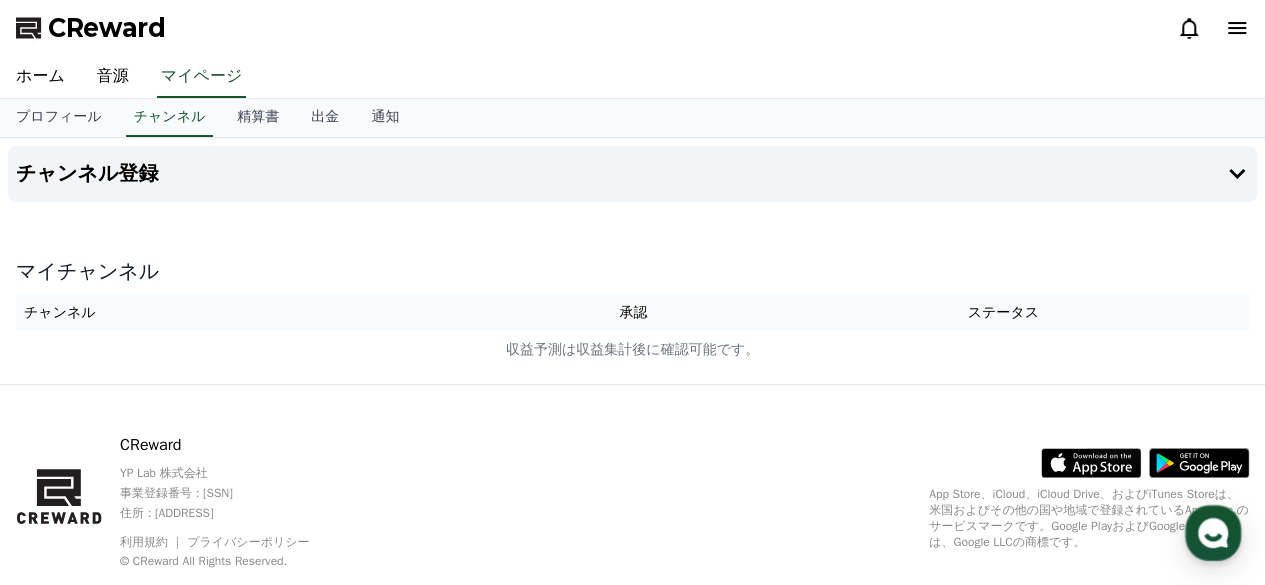 click on "承認" at bounding box center (634, 312) 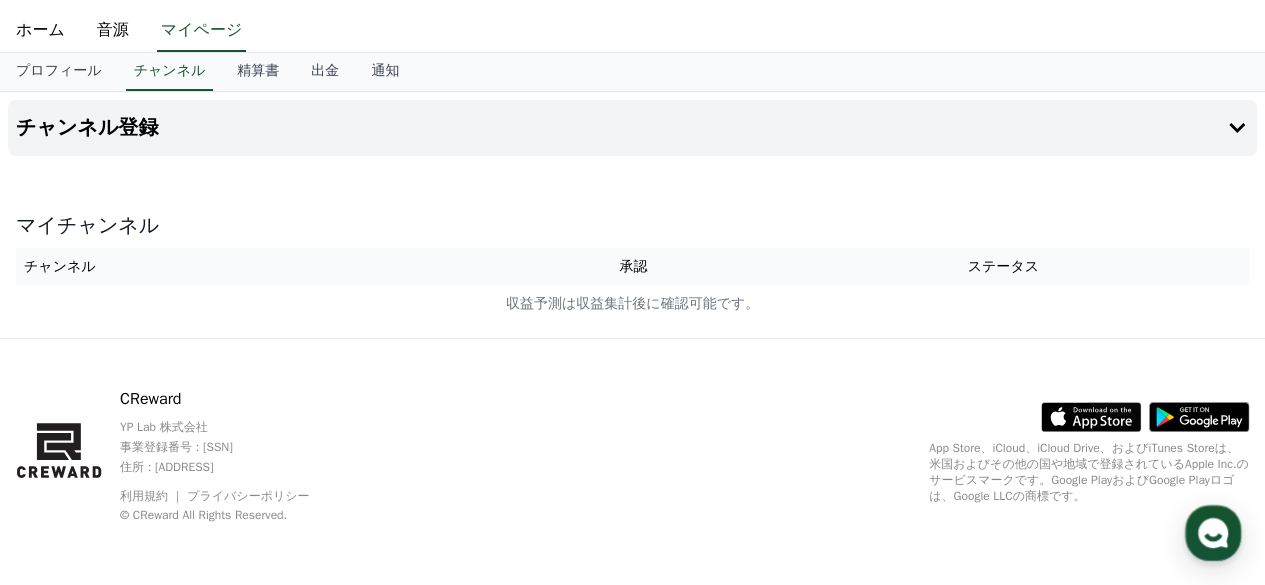 click on "チャンネル" at bounding box center [263, 266] 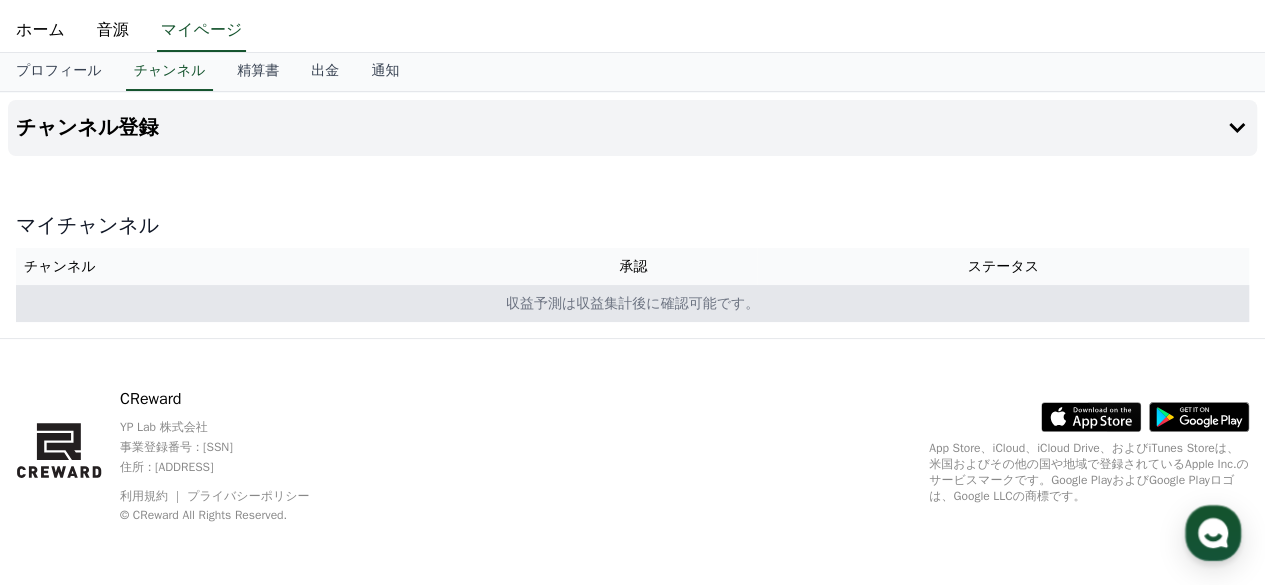 click on "収益予測は収益集計後に確認可能です。" at bounding box center [632, 303] 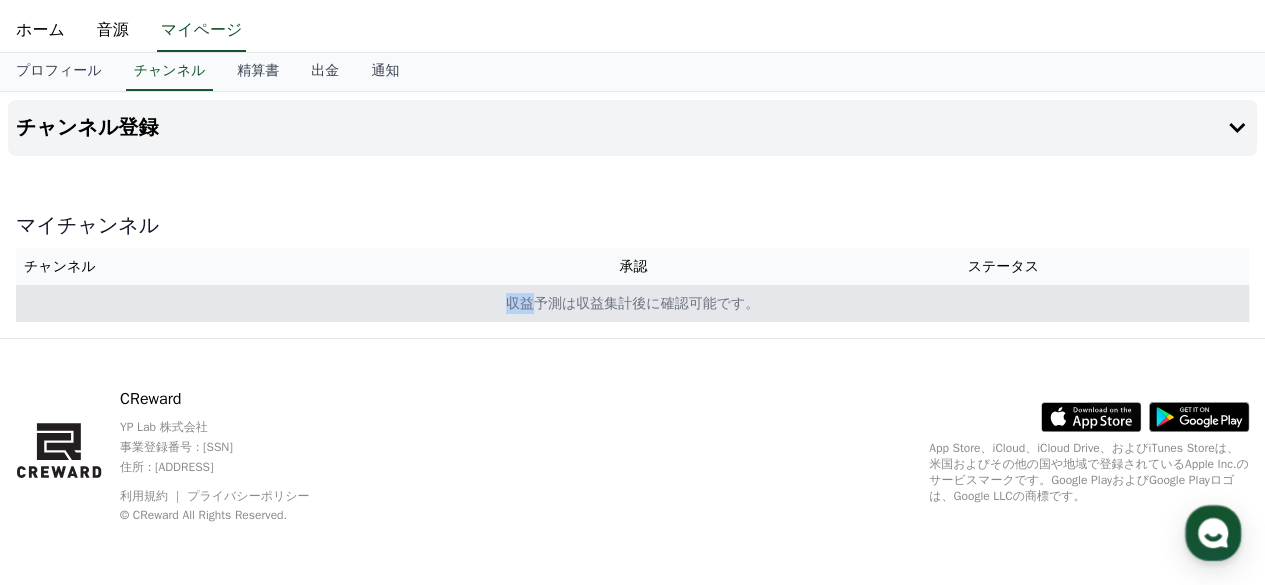 click on "収益予測は収益集計後に確認可能です。" at bounding box center [632, 303] 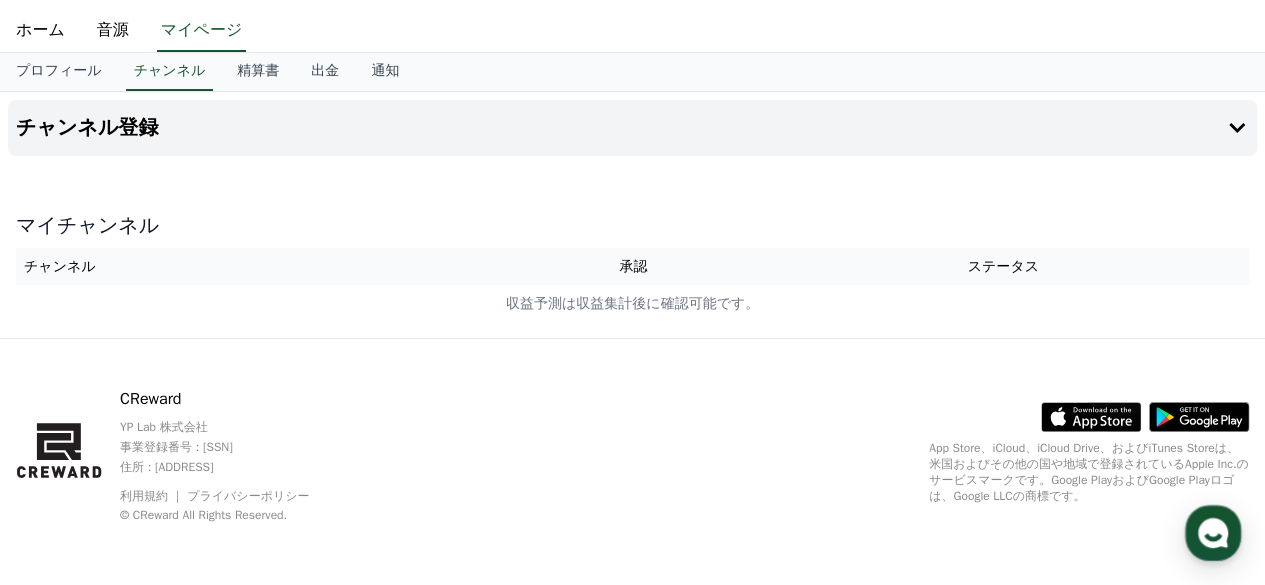 click on "チャンネル" at bounding box center (263, 266) 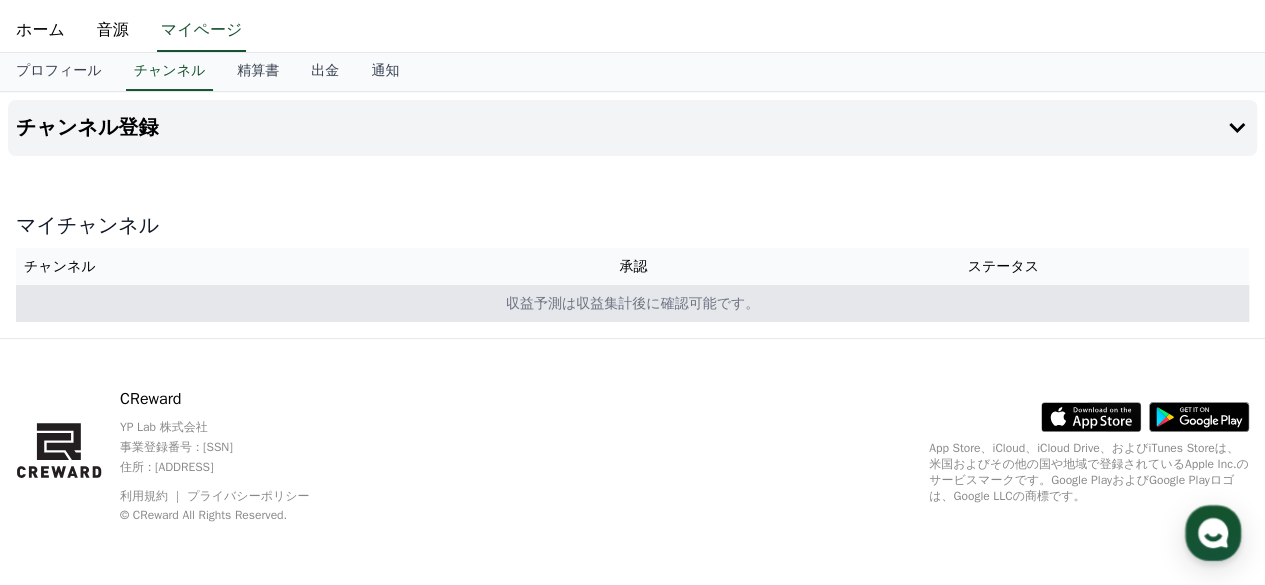 click on "収益予測は収益集計後に確認可能です。" at bounding box center (632, 303) 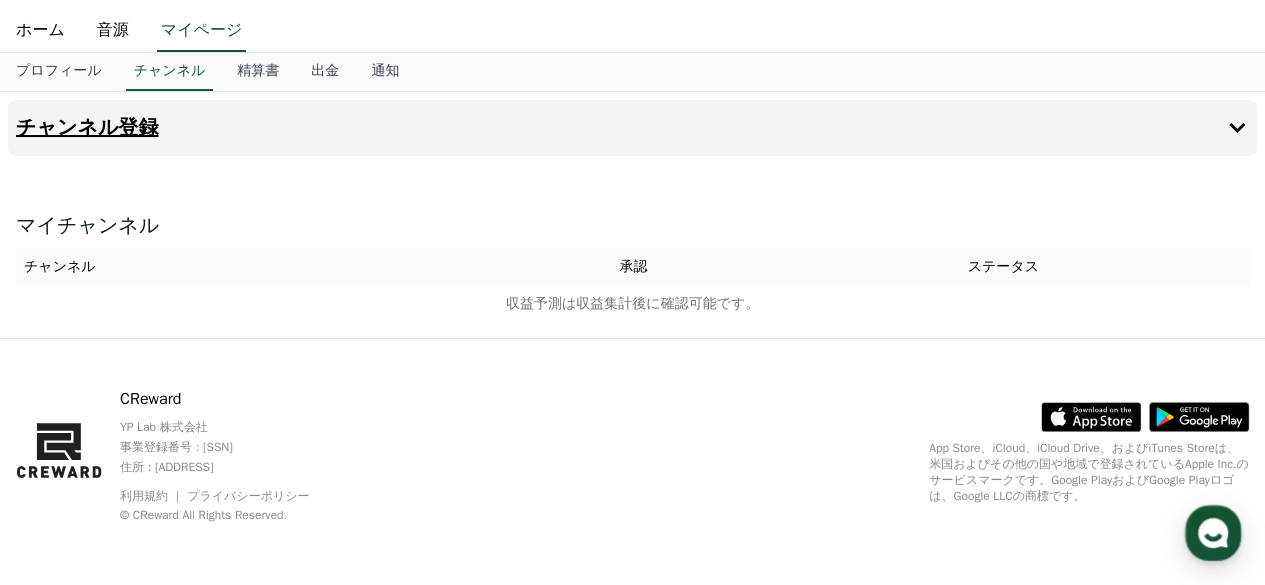 click 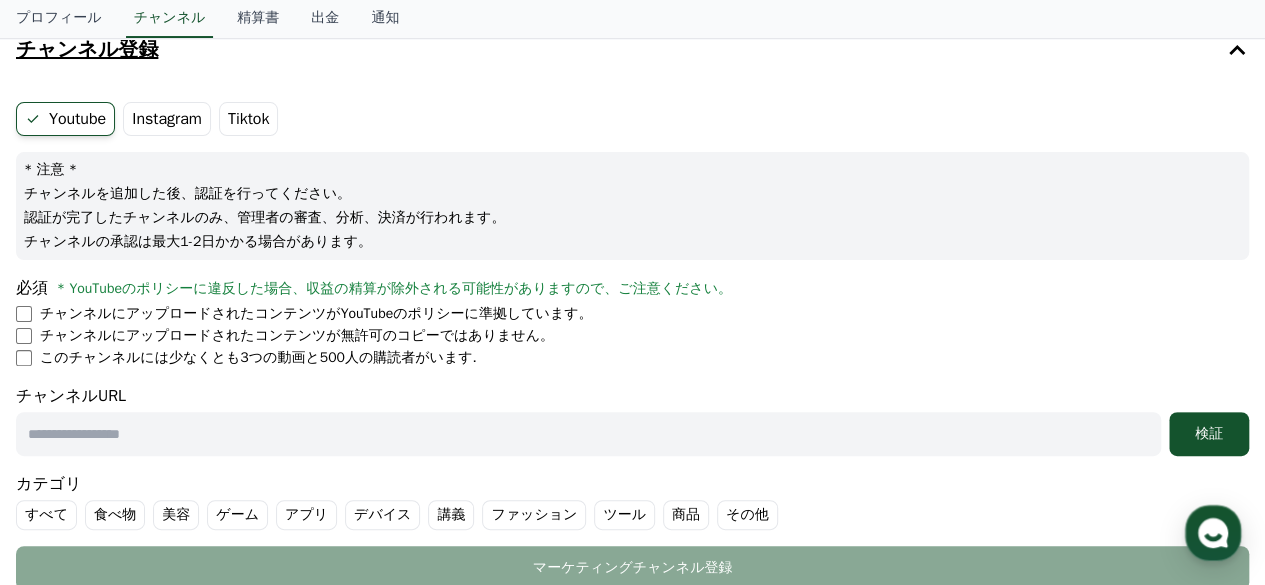 scroll, scrollTop: 146, scrollLeft: 0, axis: vertical 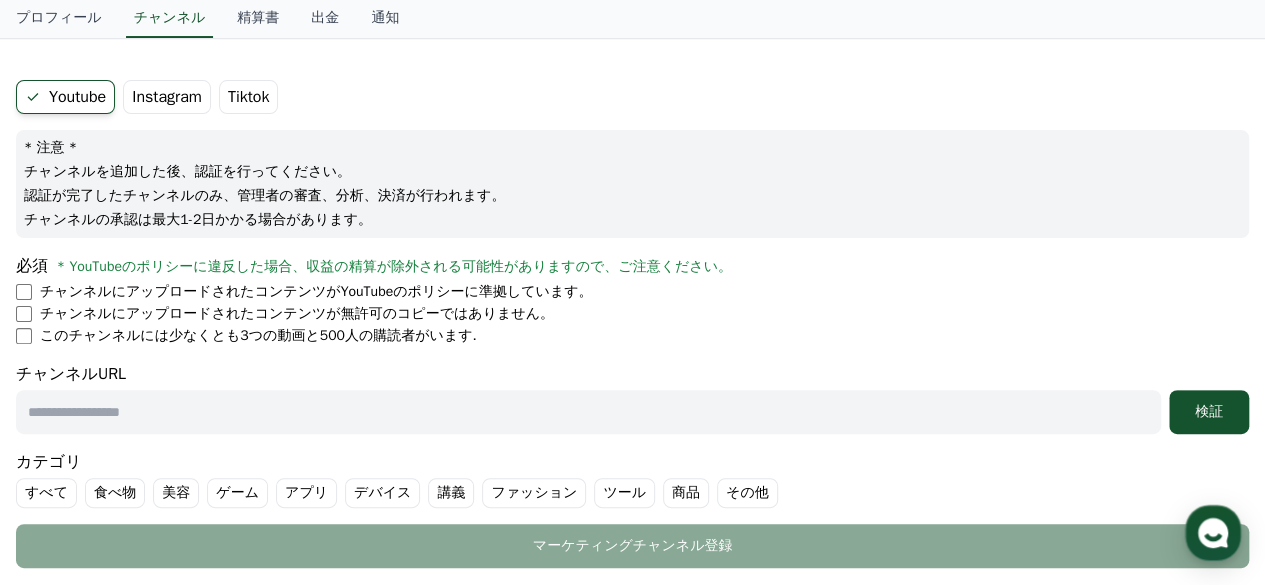 click at bounding box center (588, 412) 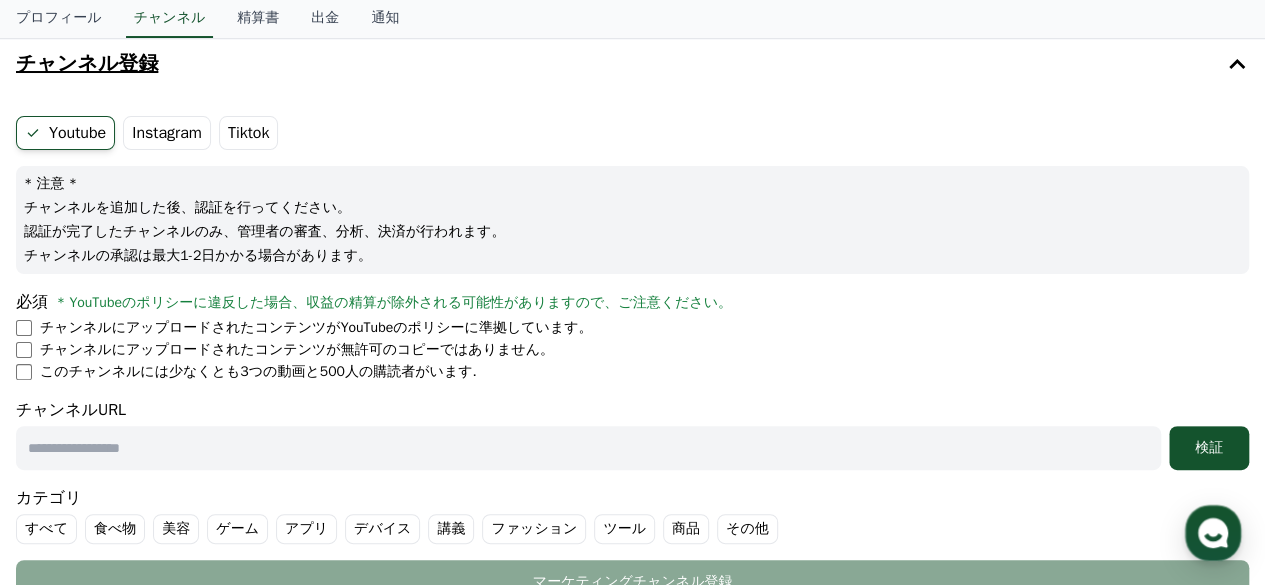 scroll, scrollTop: 105, scrollLeft: 0, axis: vertical 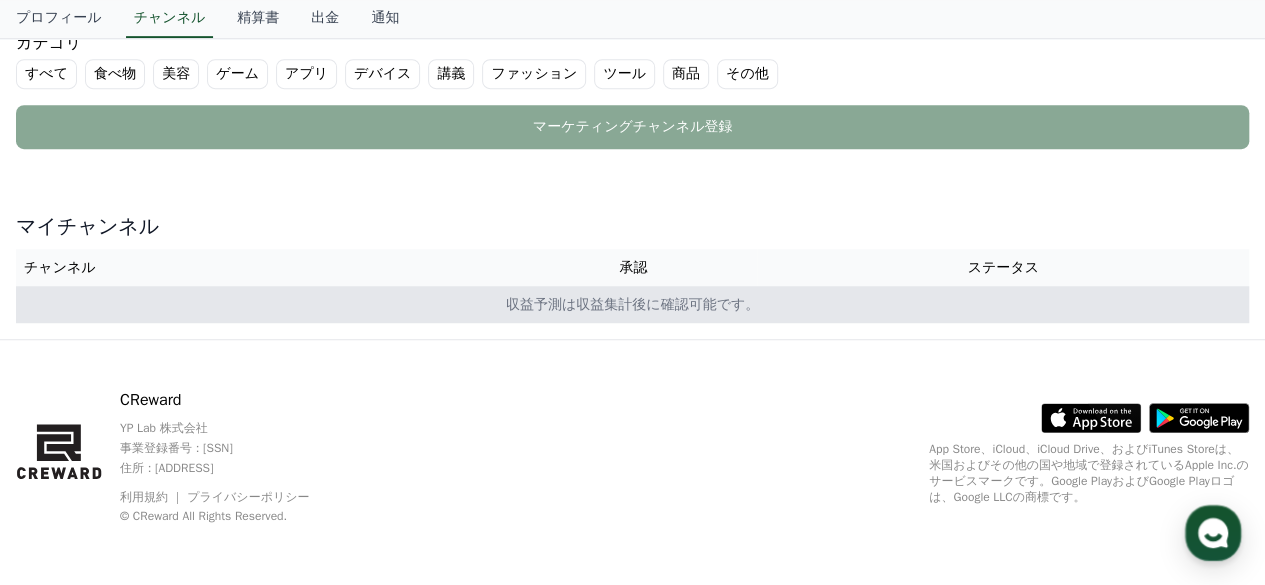 click on "収益予測は収益集計後に確認可能です。" at bounding box center (632, 304) 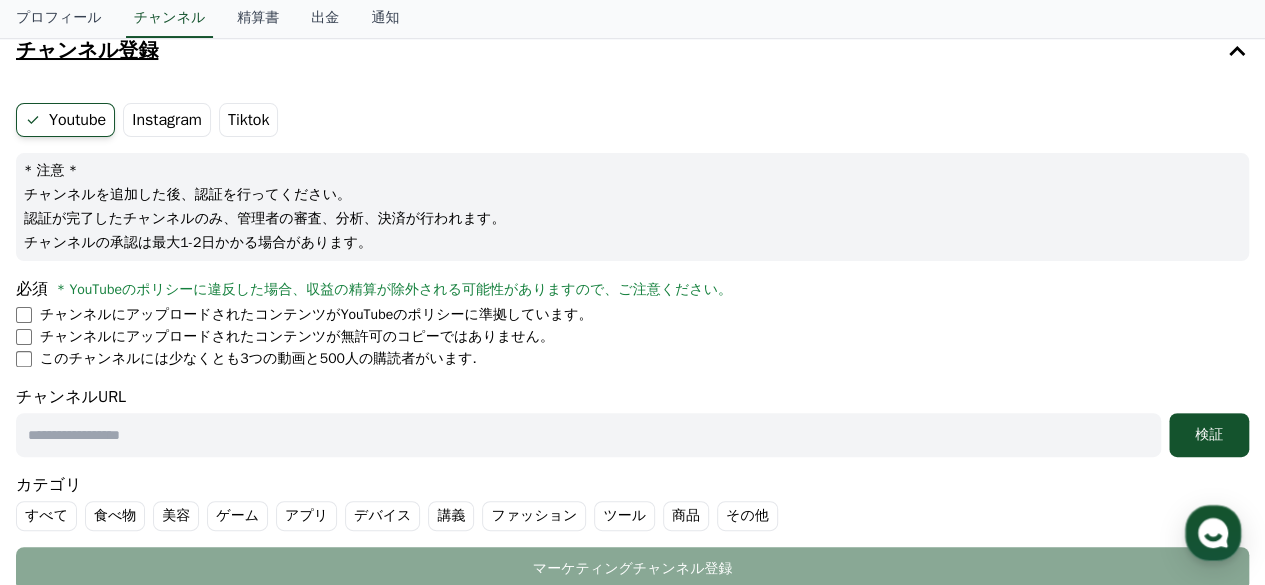 scroll, scrollTop: 120, scrollLeft: 0, axis: vertical 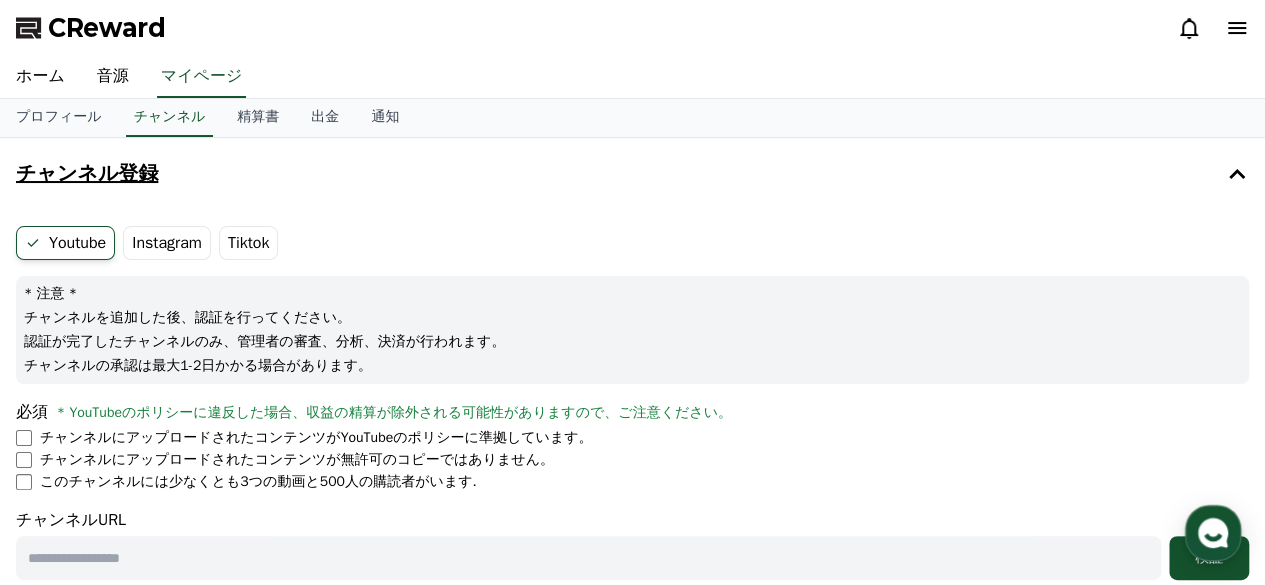 click on "チャンネル登録" at bounding box center (87, 174) 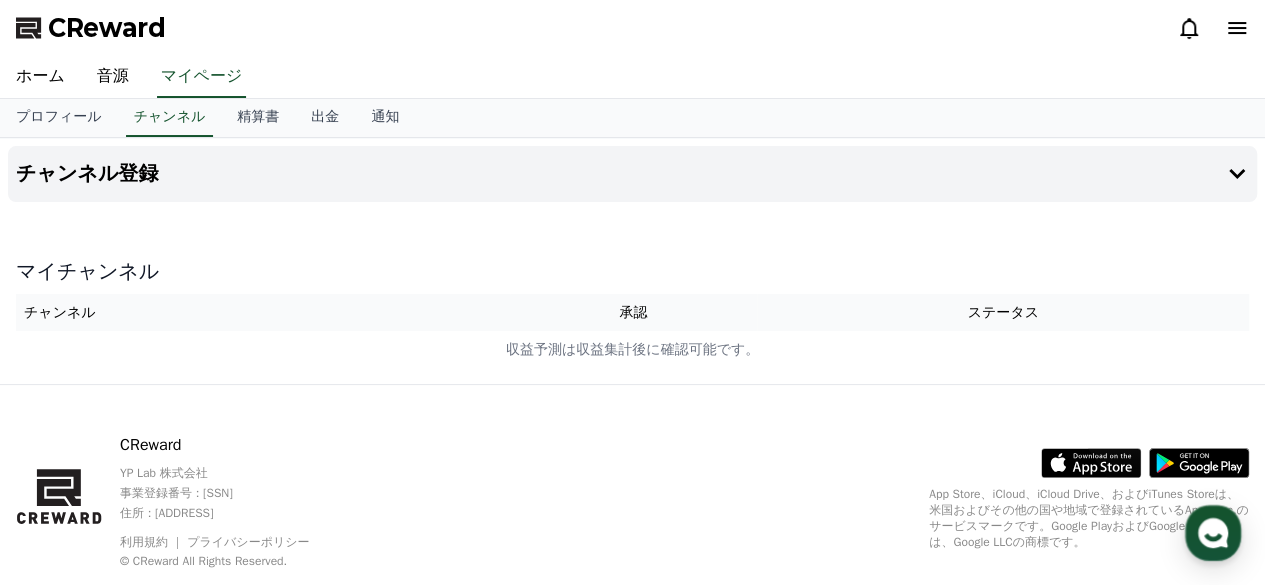 click on "チャンネル" at bounding box center (263, 312) 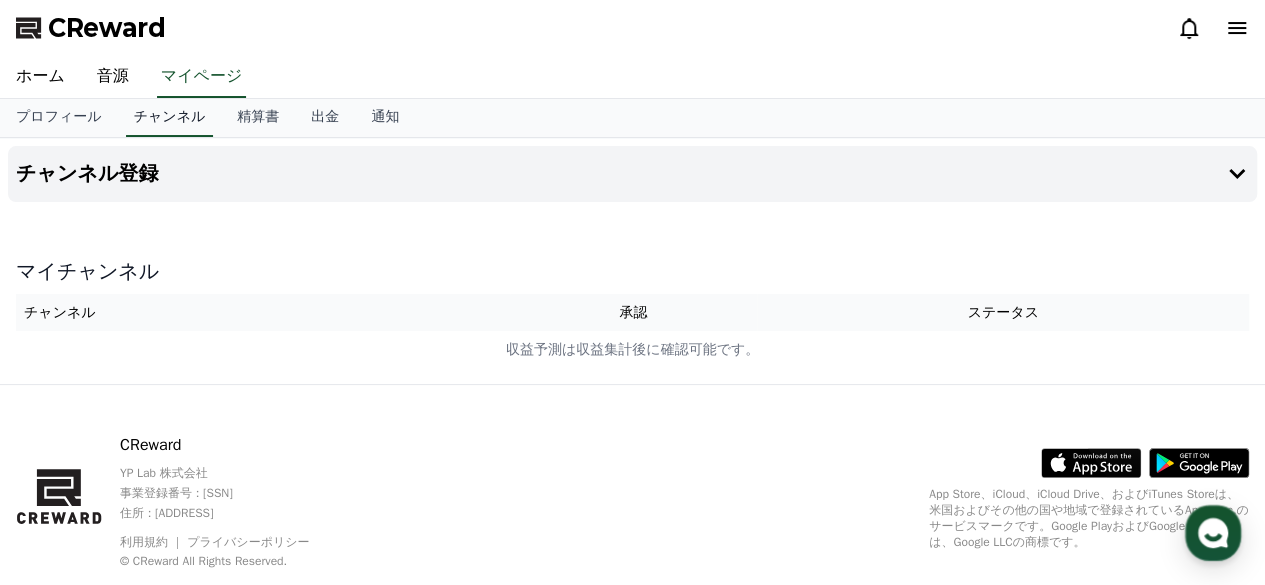 click on "チャンネル" at bounding box center (170, 118) 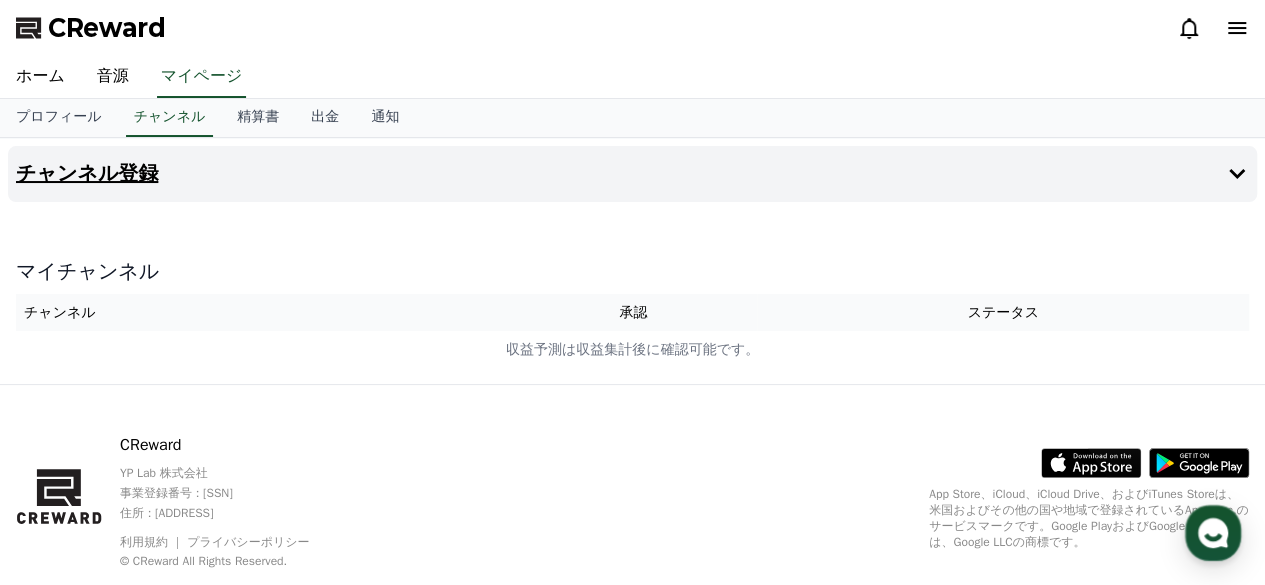 click 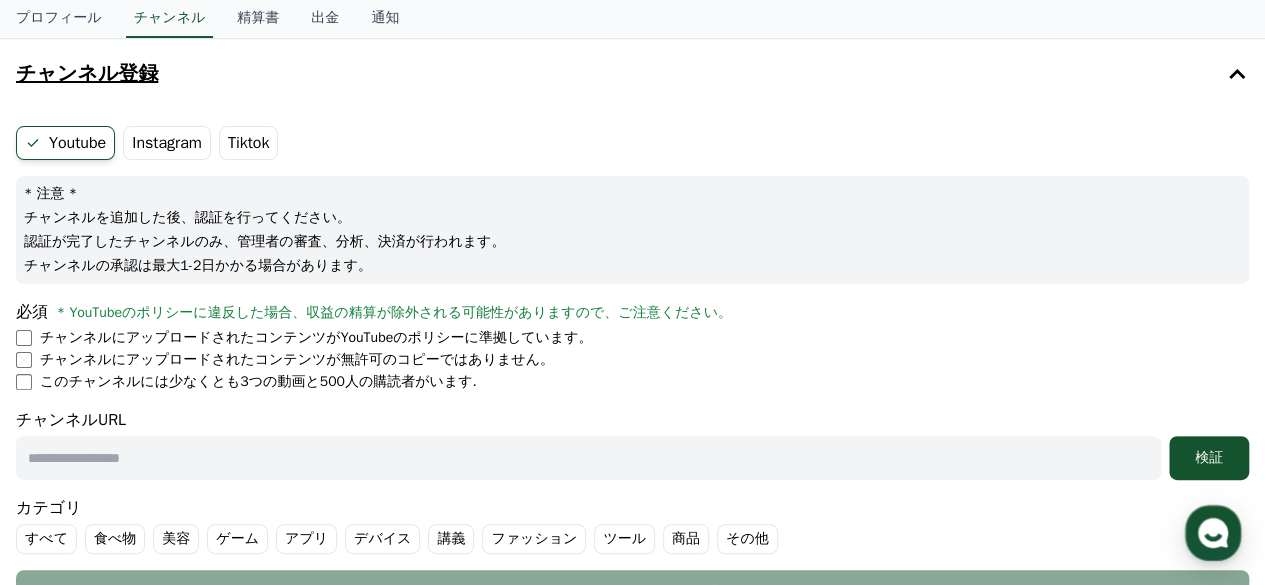 scroll, scrollTop: 200, scrollLeft: 0, axis: vertical 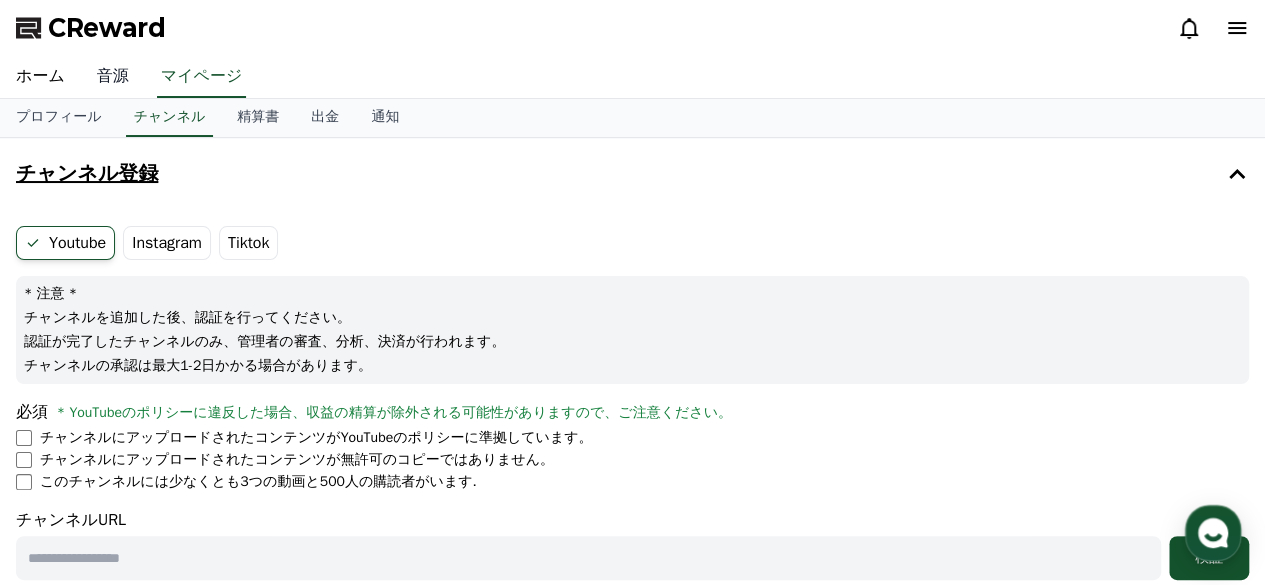 click on "音源" at bounding box center (113, 77) 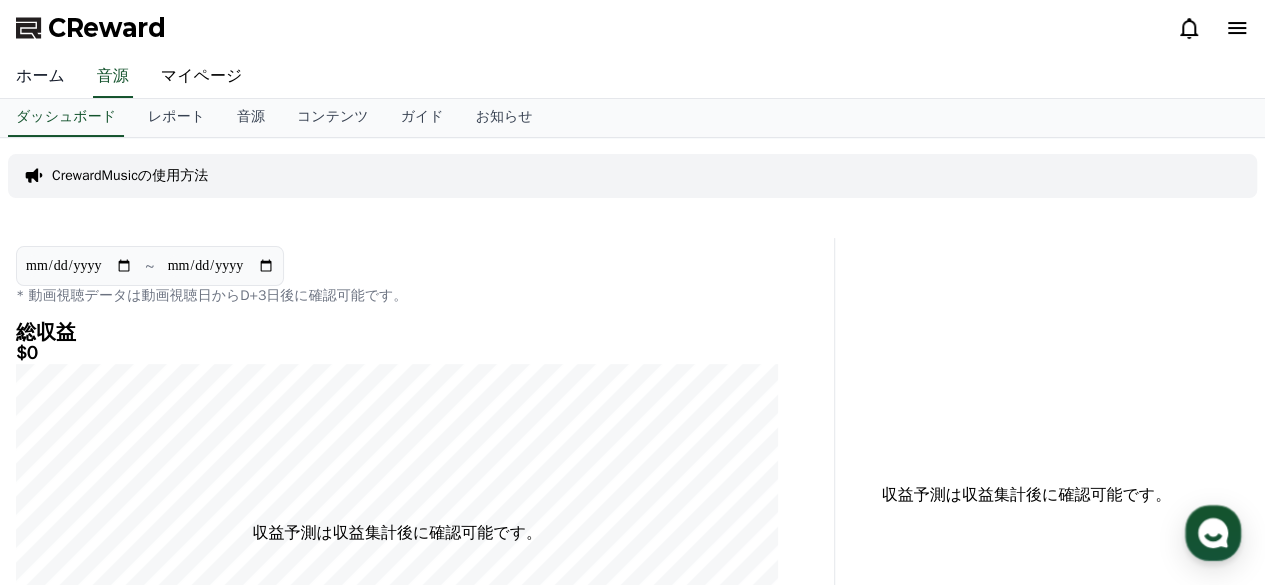 click on "ホーム" at bounding box center (40, 77) 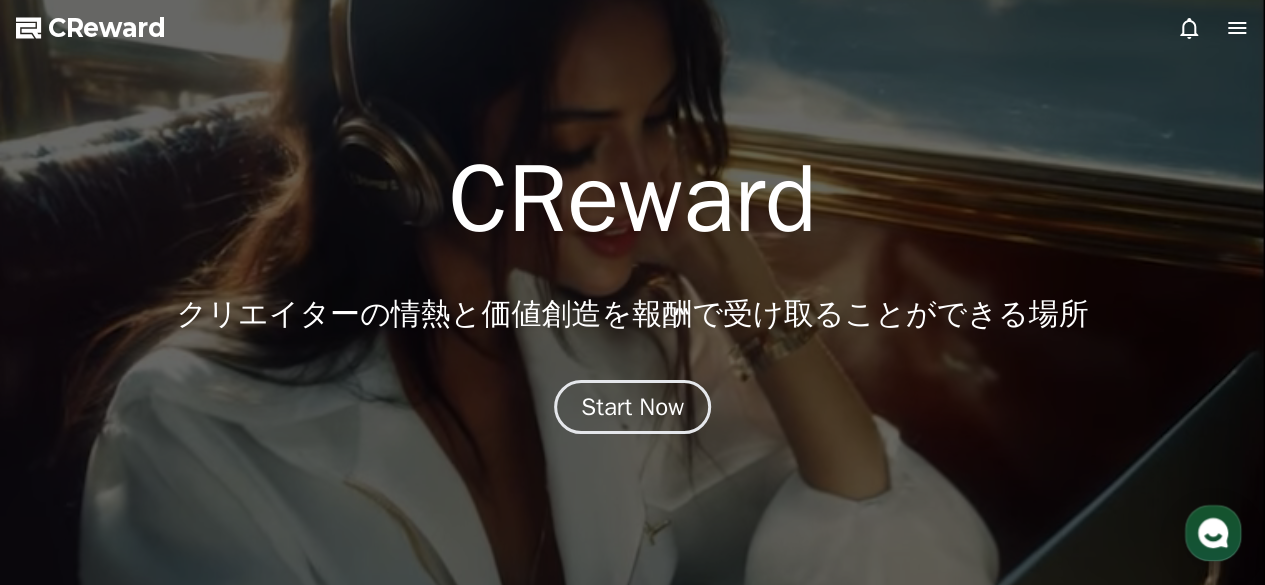 click 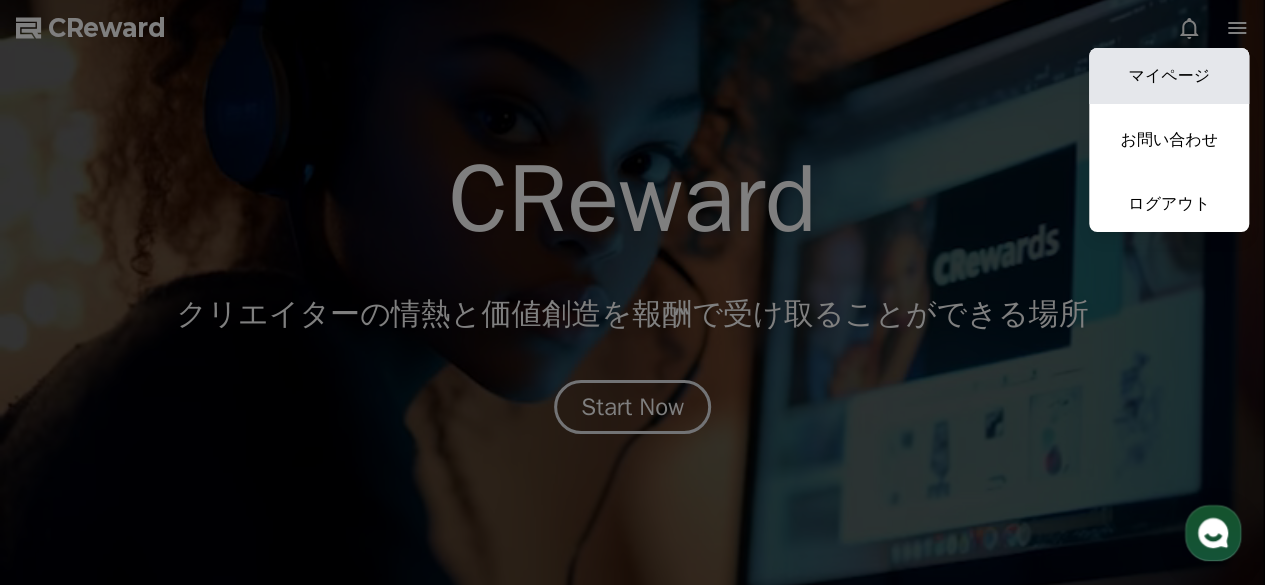 click on "マイページ" at bounding box center (1169, 76) 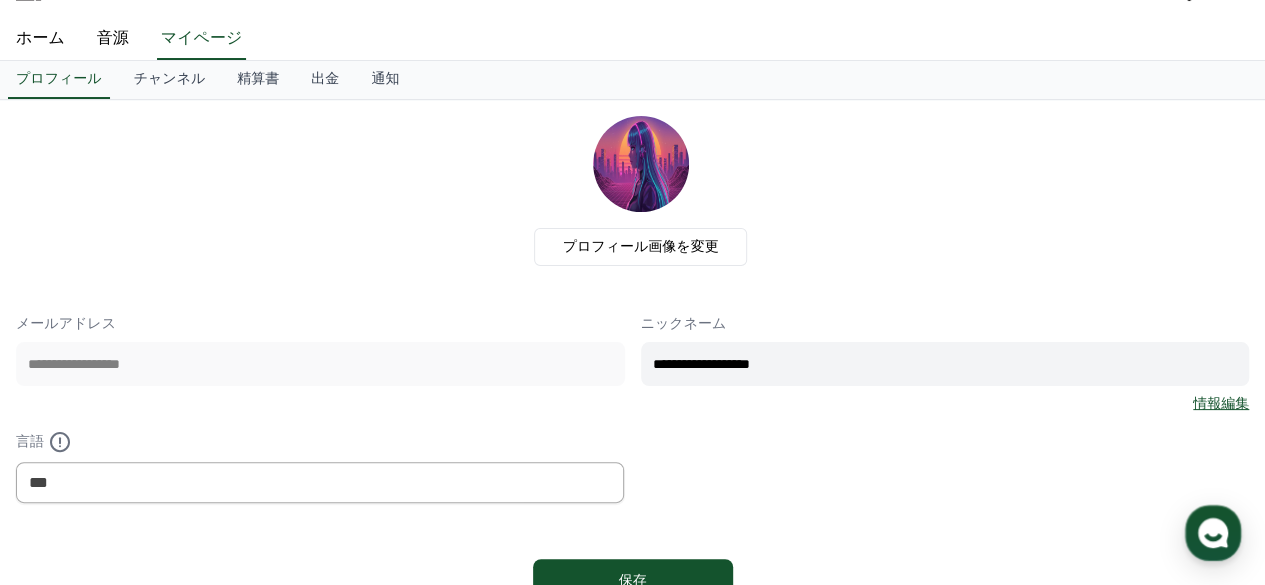 scroll, scrollTop: 0, scrollLeft: 0, axis: both 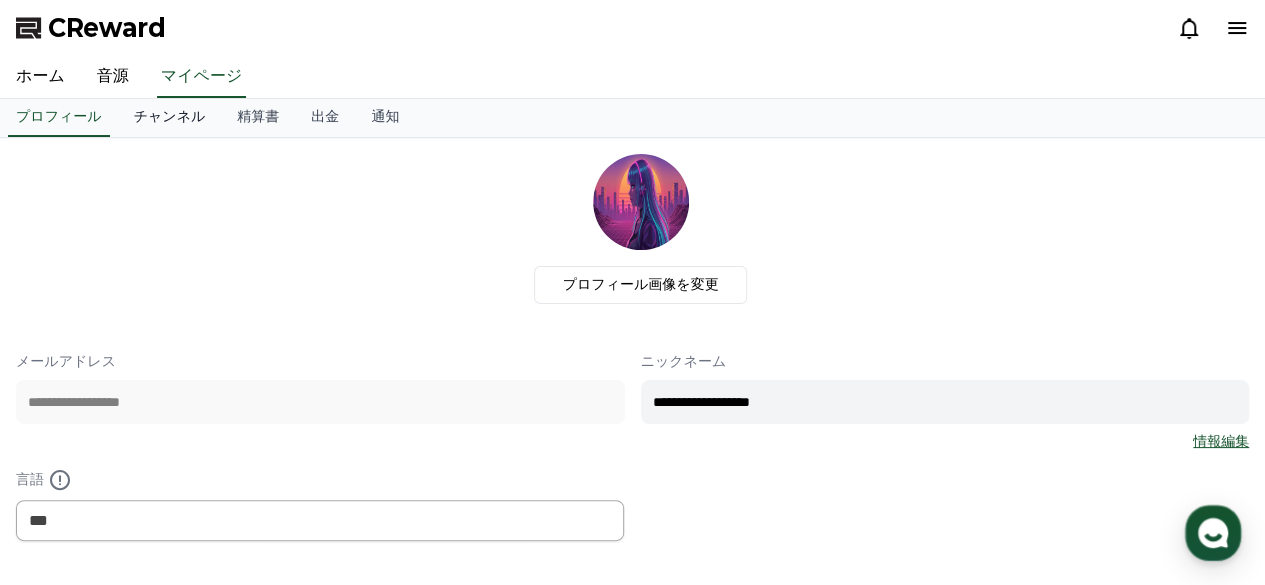 click on "チャンネル" at bounding box center [170, 118] 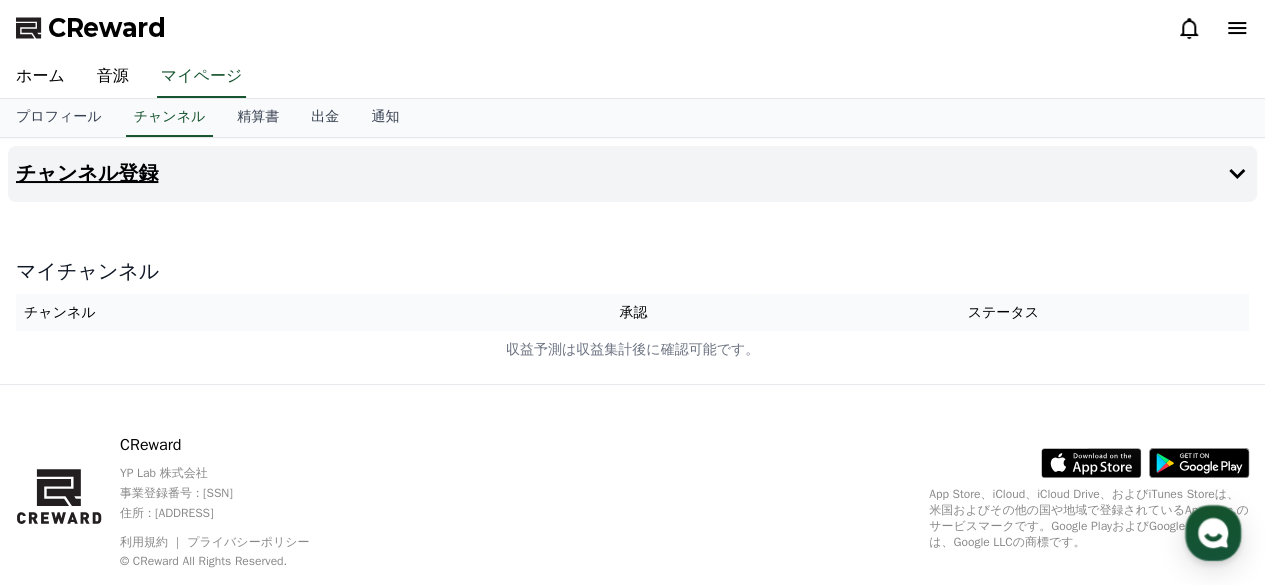 click on "チャンネル登録" at bounding box center [632, 174] 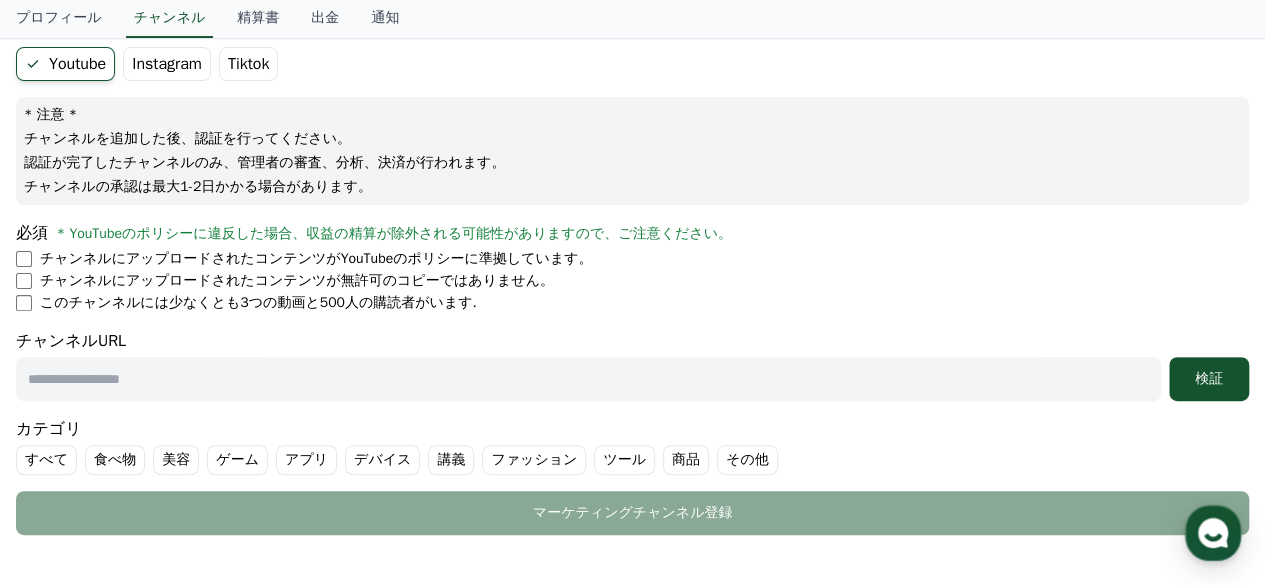 scroll, scrollTop: 183, scrollLeft: 0, axis: vertical 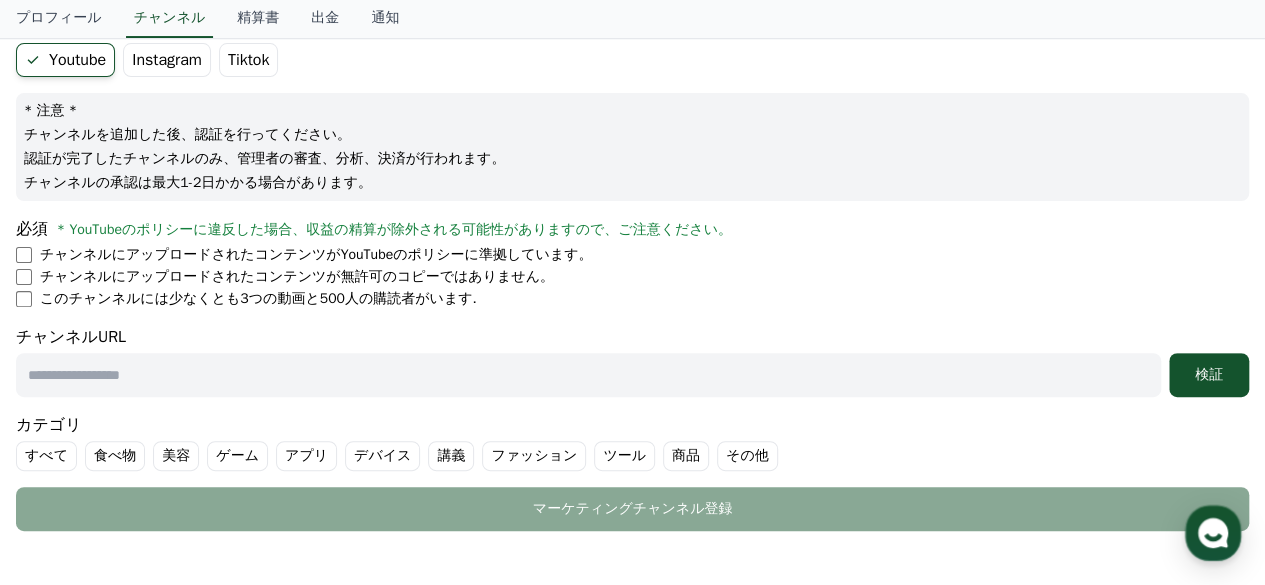 click at bounding box center (588, 375) 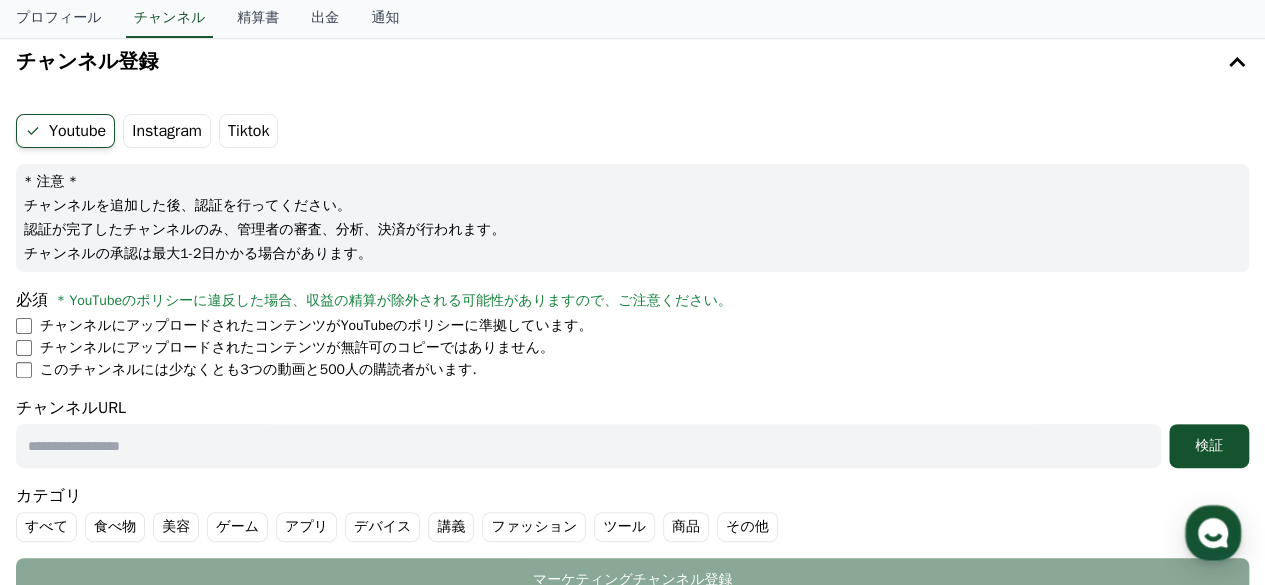 scroll, scrollTop: 0, scrollLeft: 0, axis: both 